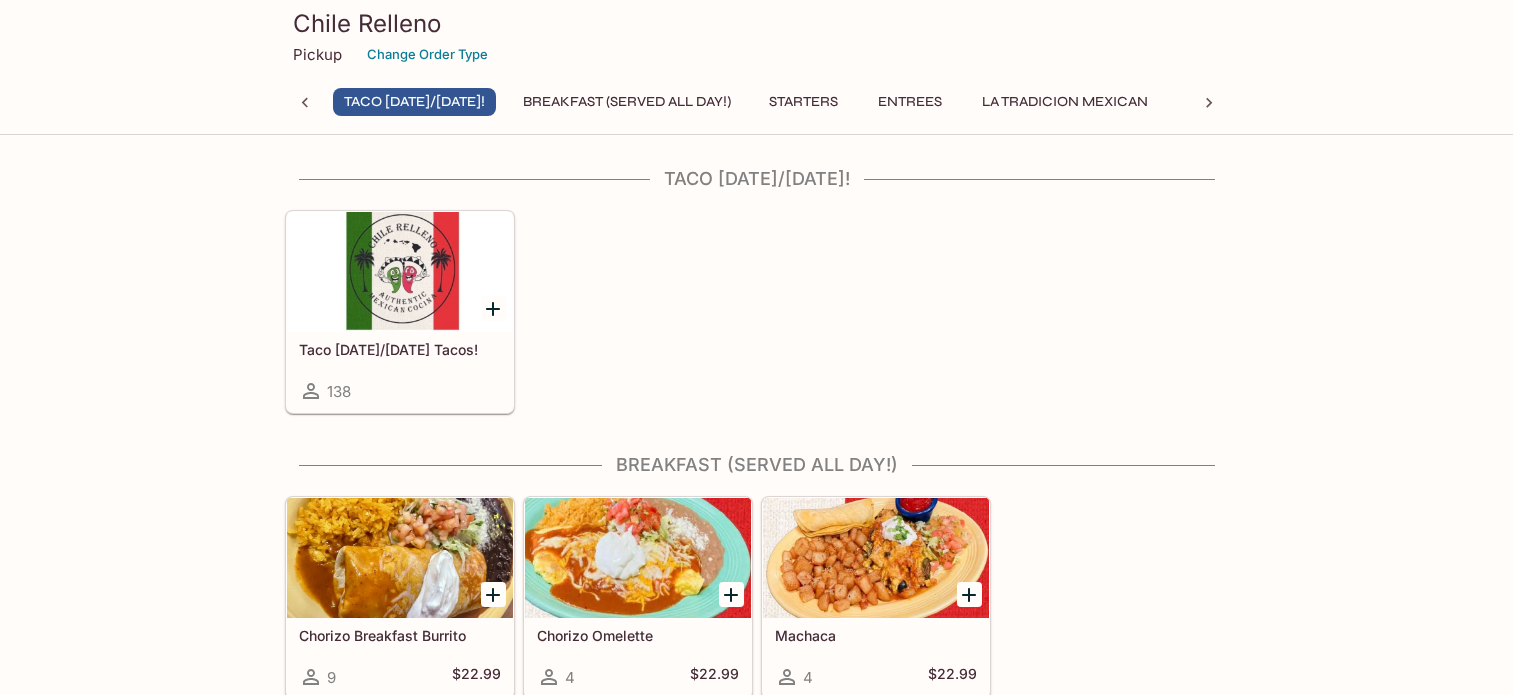 scroll, scrollTop: 0, scrollLeft: 0, axis: both 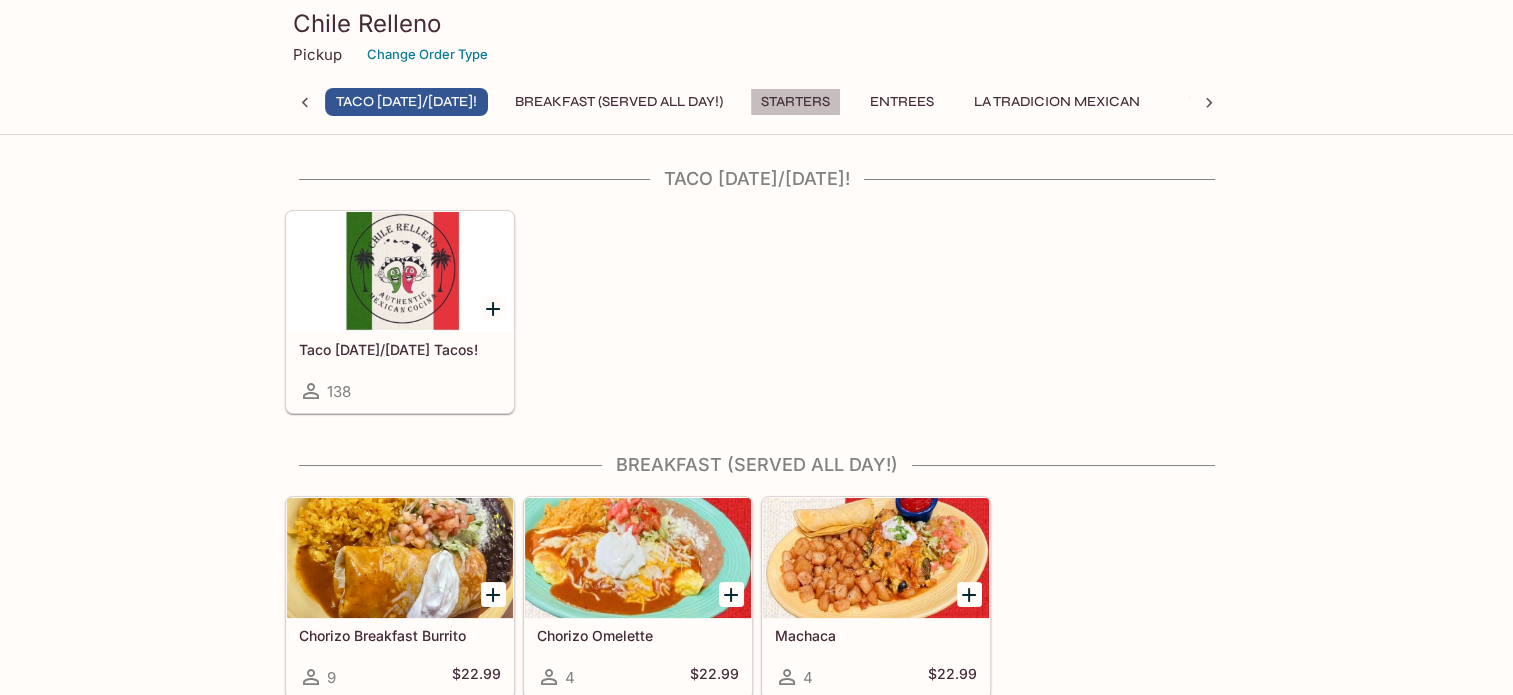 click on "Starters" at bounding box center (795, 102) 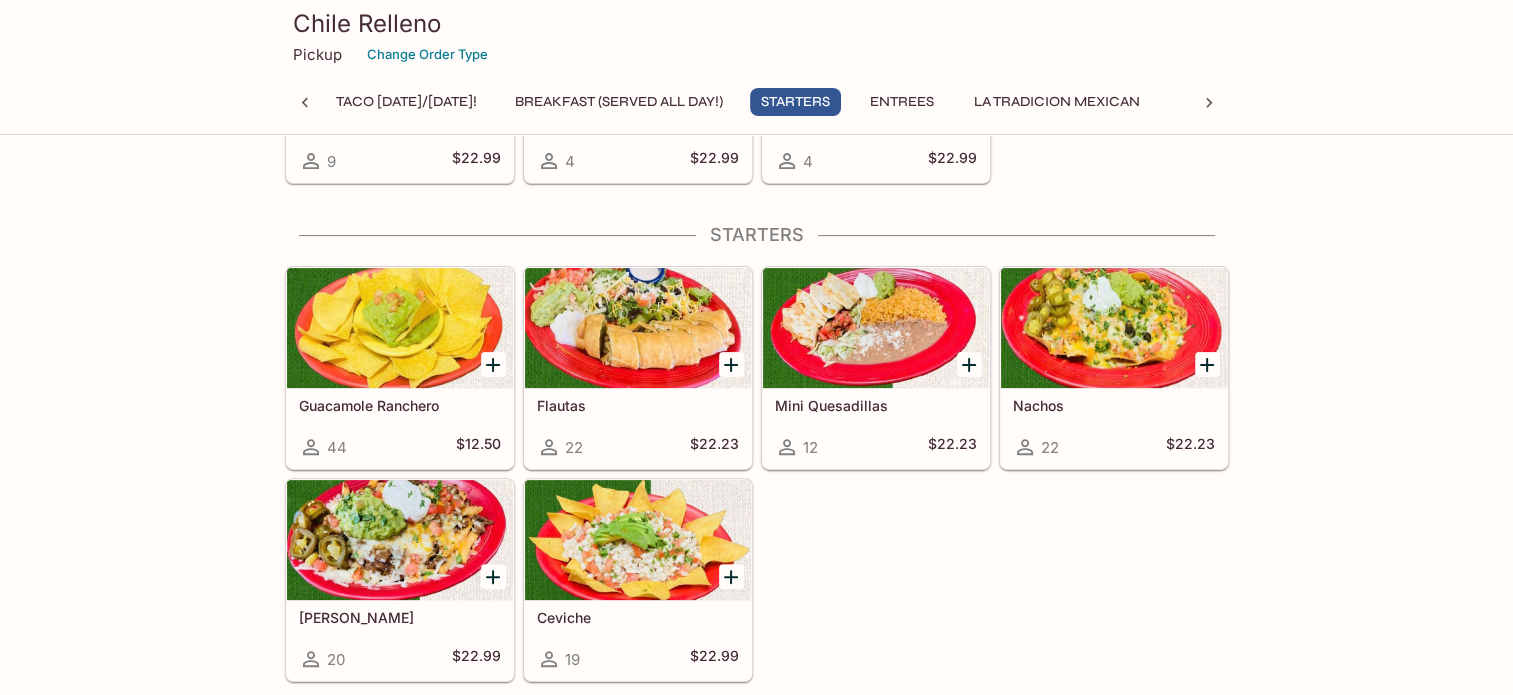 scroll, scrollTop: 568, scrollLeft: 0, axis: vertical 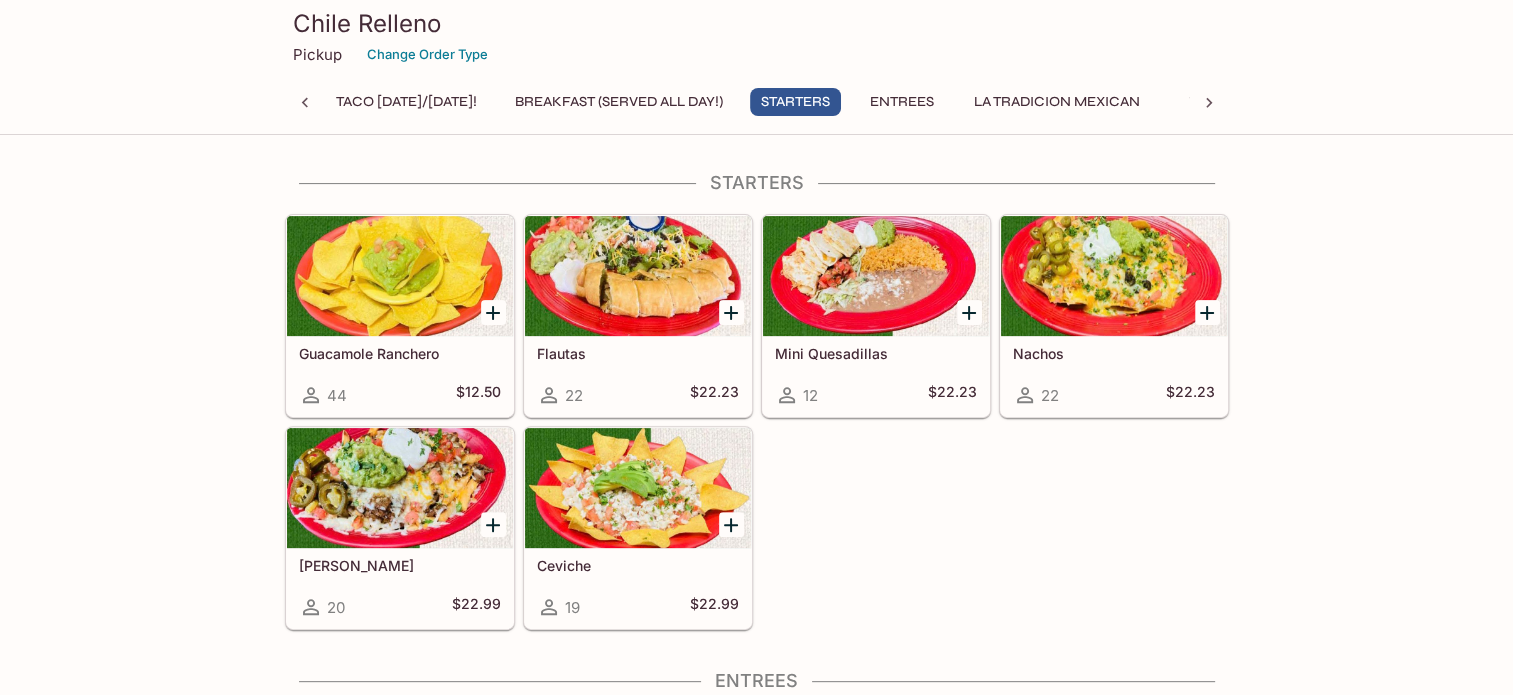 click on "Entrees" at bounding box center [902, 102] 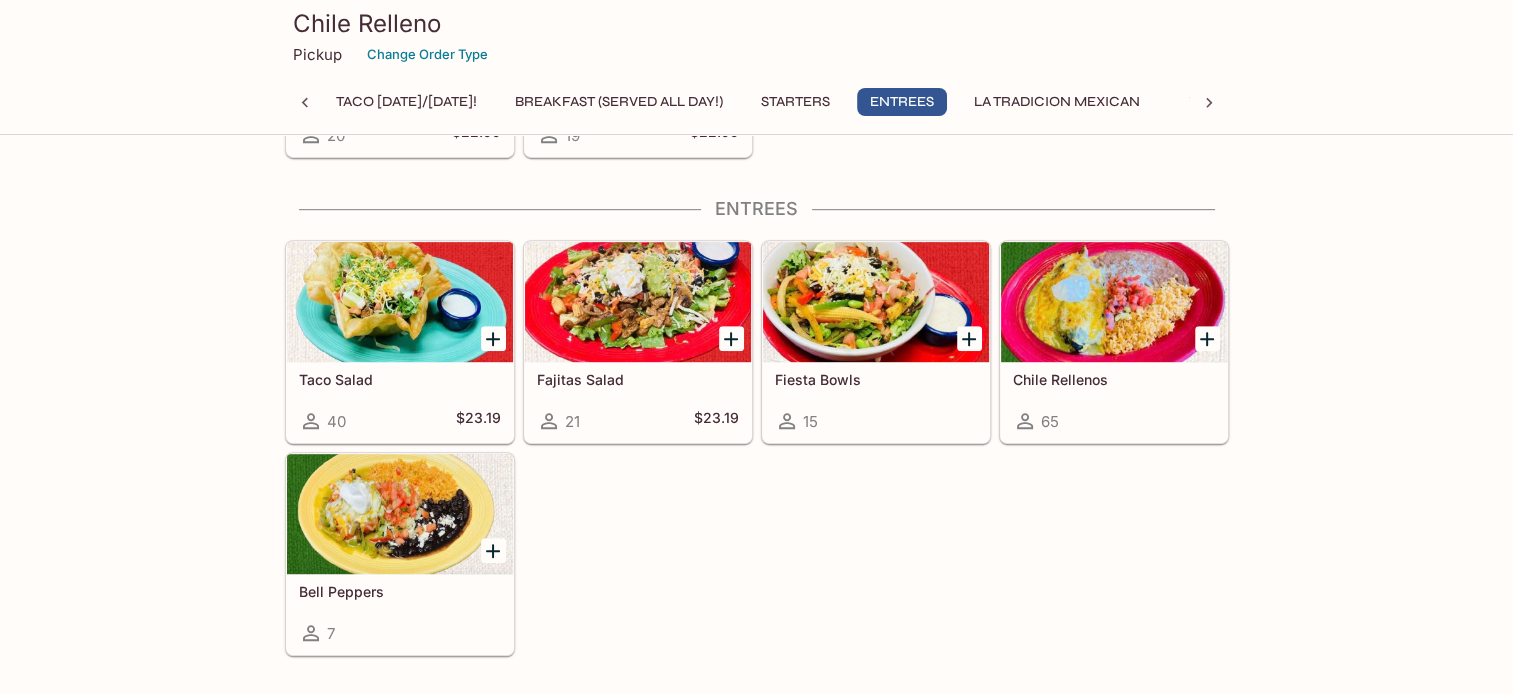 scroll, scrollTop: 1064, scrollLeft: 0, axis: vertical 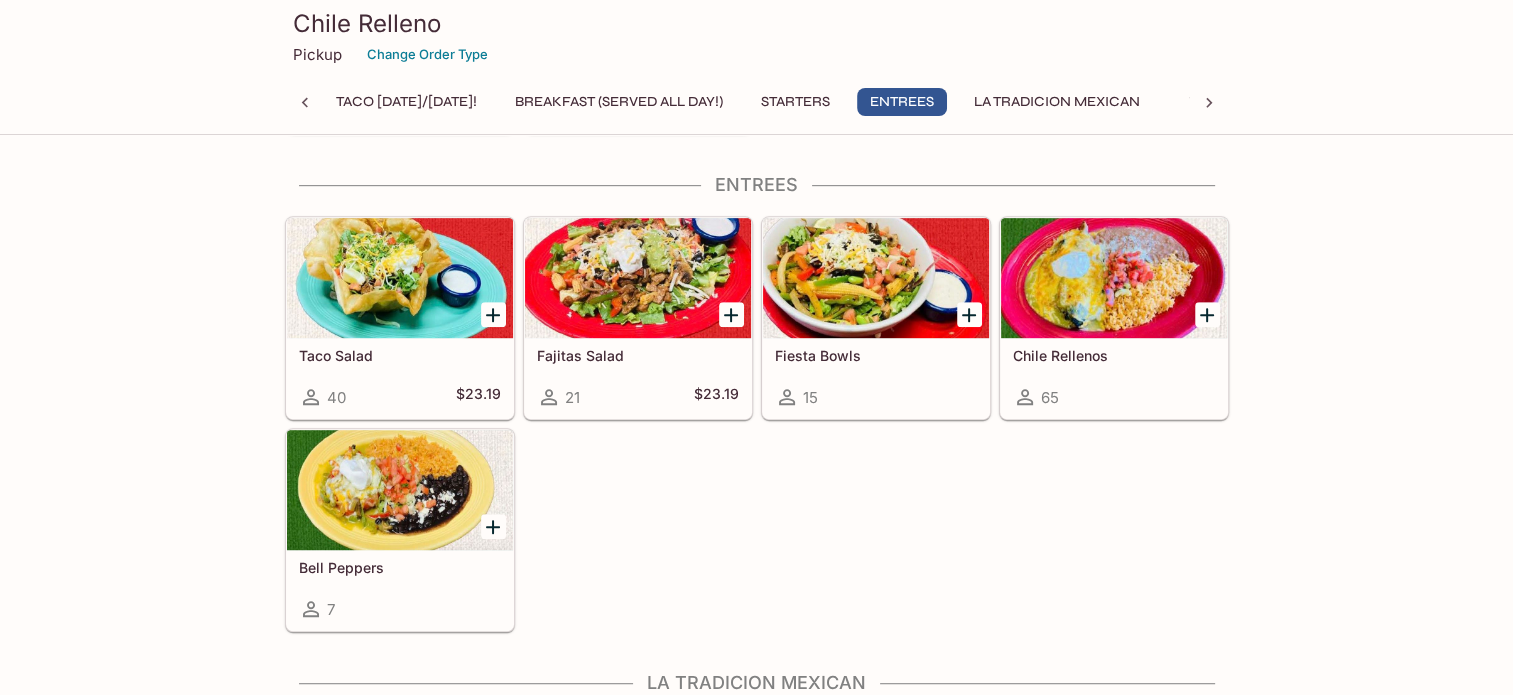 click on "La Tradicion Mexican" at bounding box center [1057, 102] 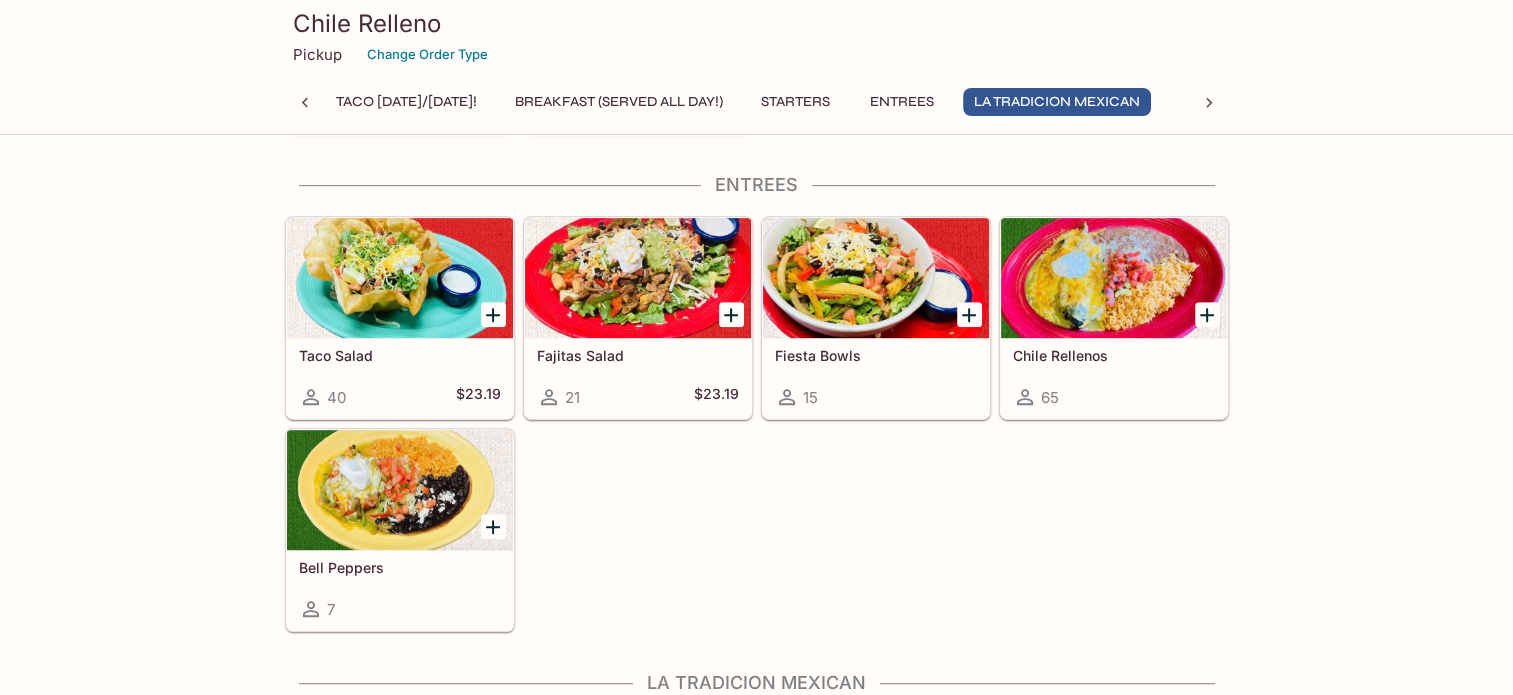 scroll, scrollTop: 1146, scrollLeft: 0, axis: vertical 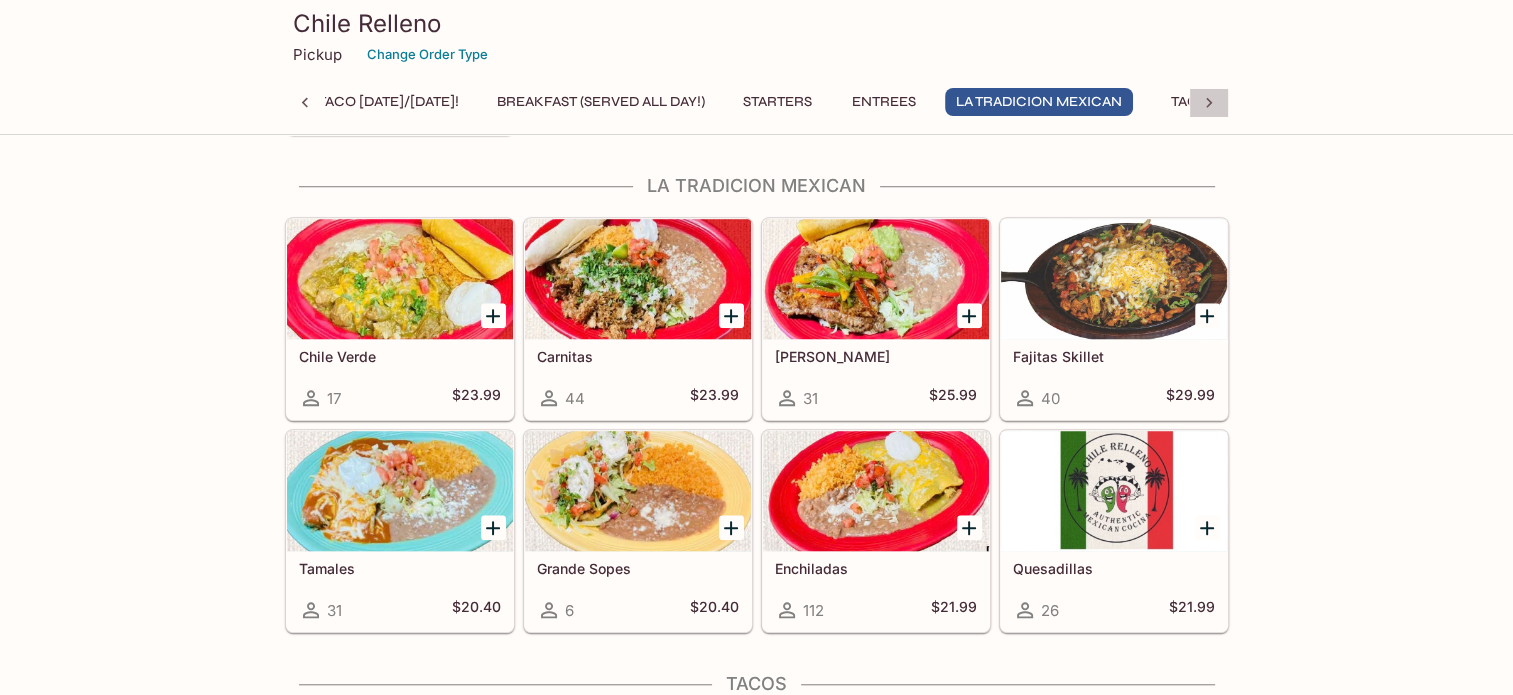 click 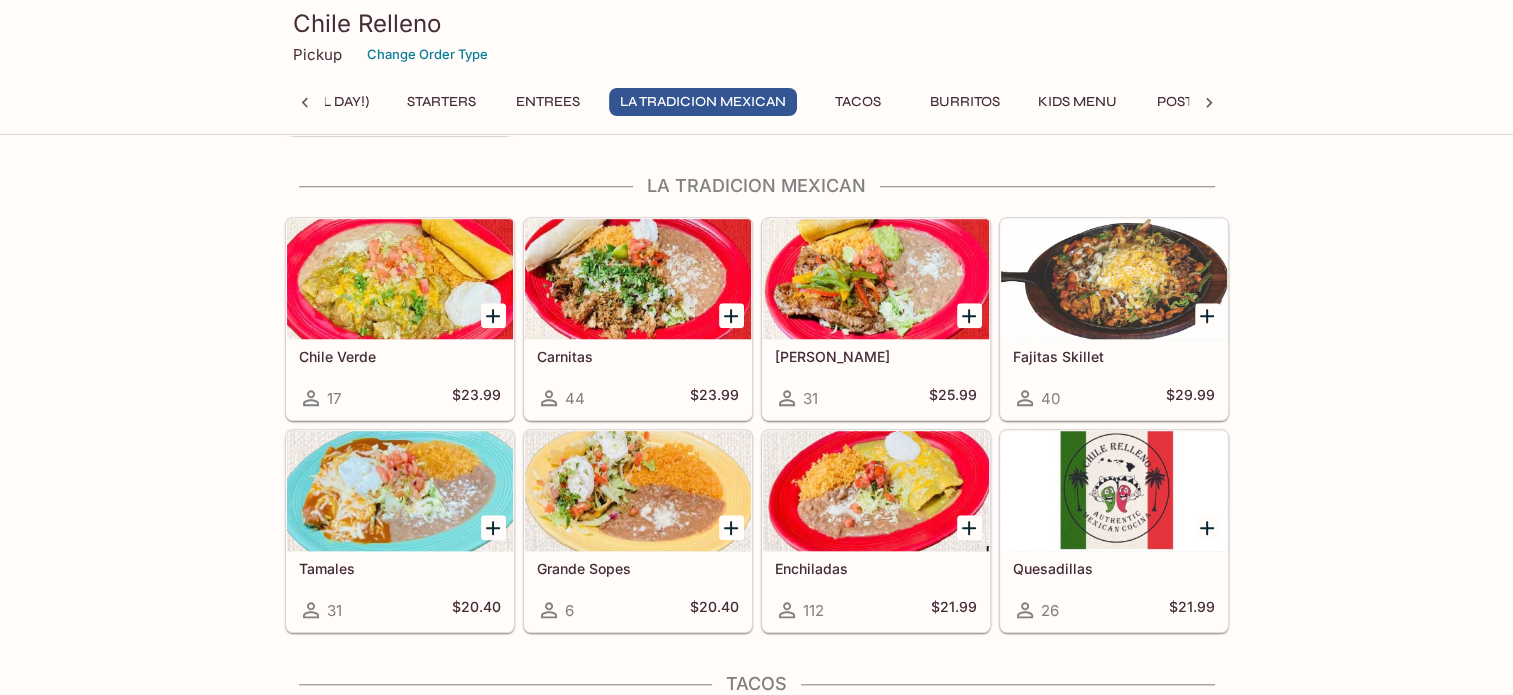 scroll, scrollTop: 0, scrollLeft: 740, axis: horizontal 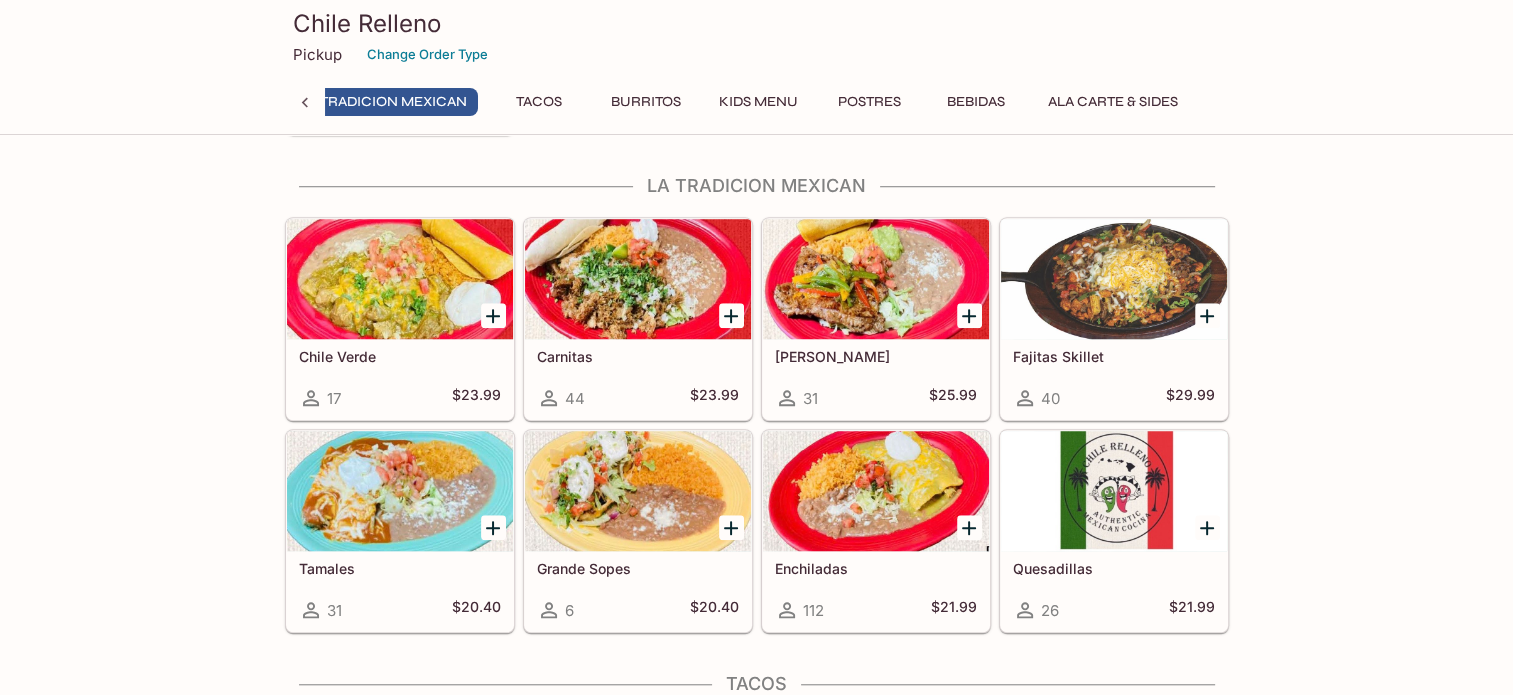 click on "Burritos" at bounding box center (646, 102) 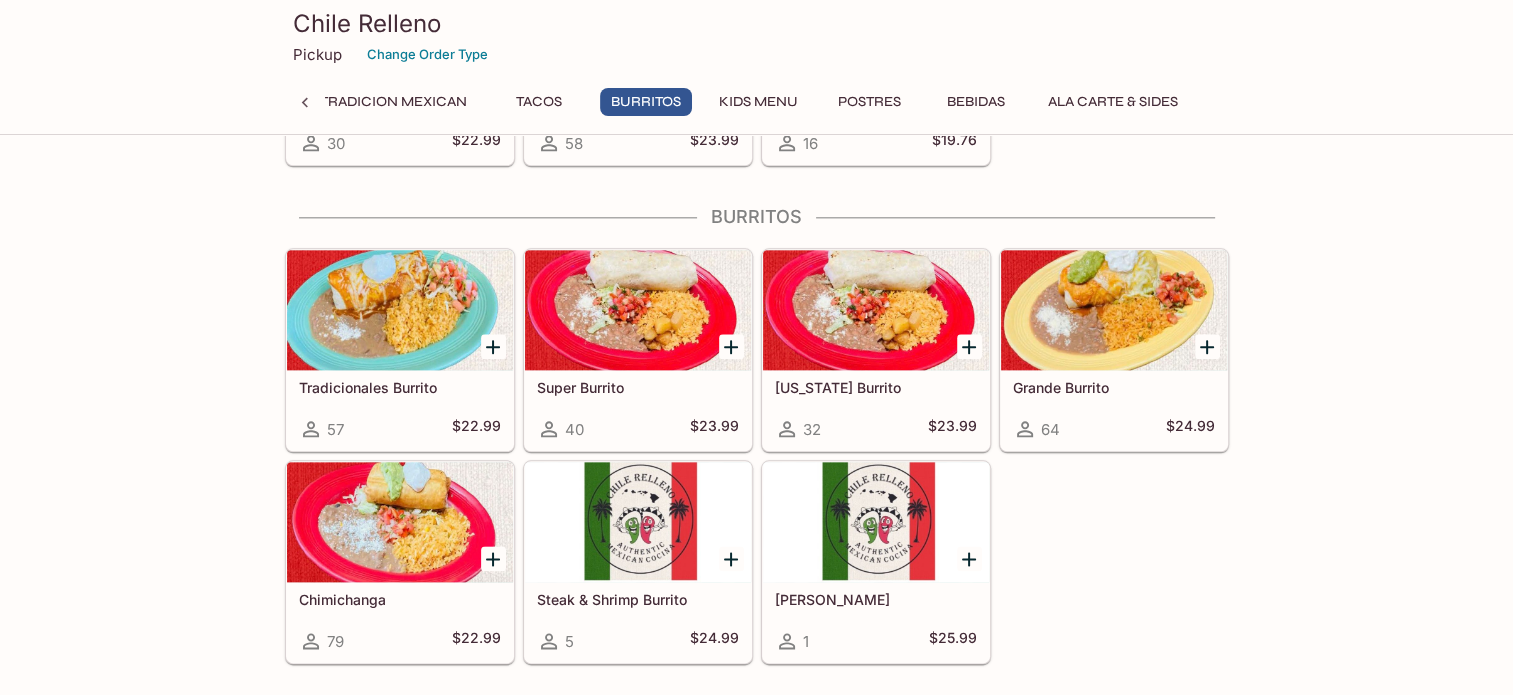 scroll, scrollTop: 2343, scrollLeft: 0, axis: vertical 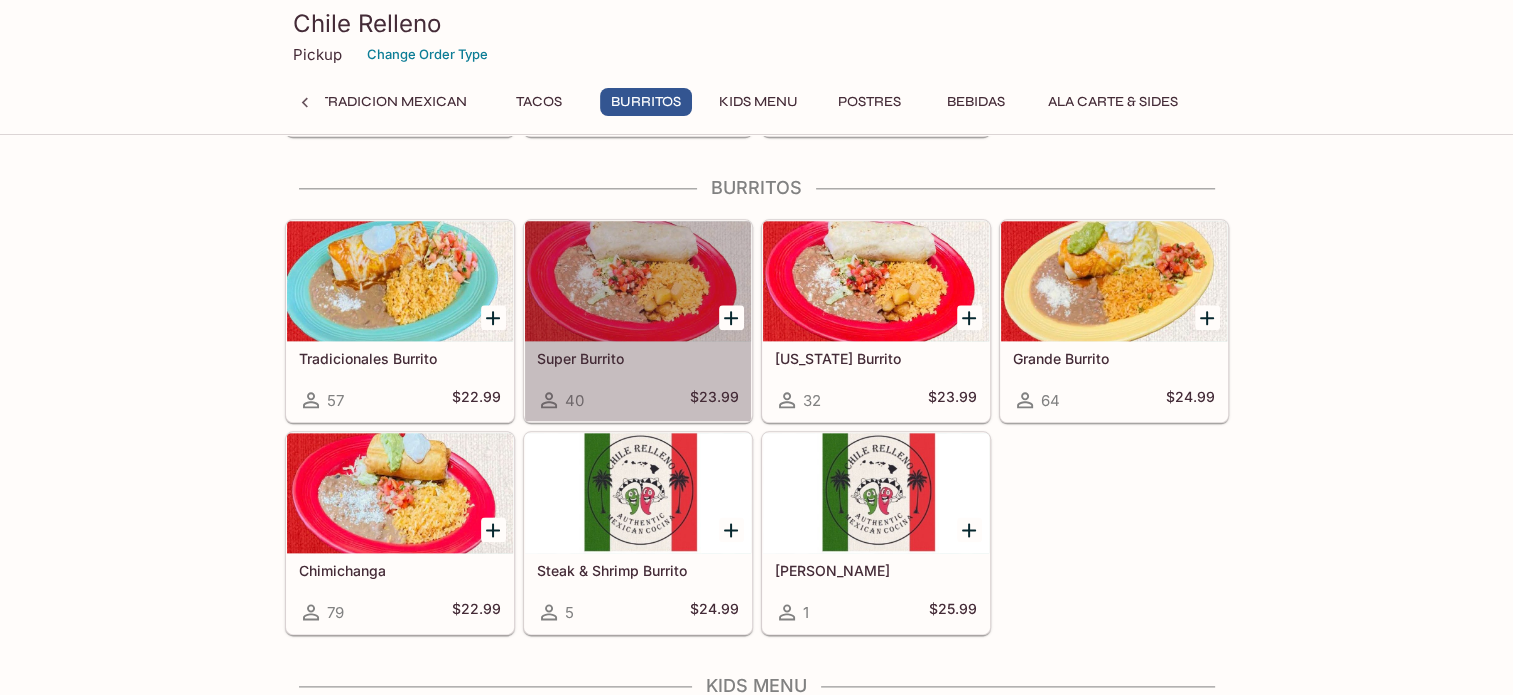 click at bounding box center (638, 281) 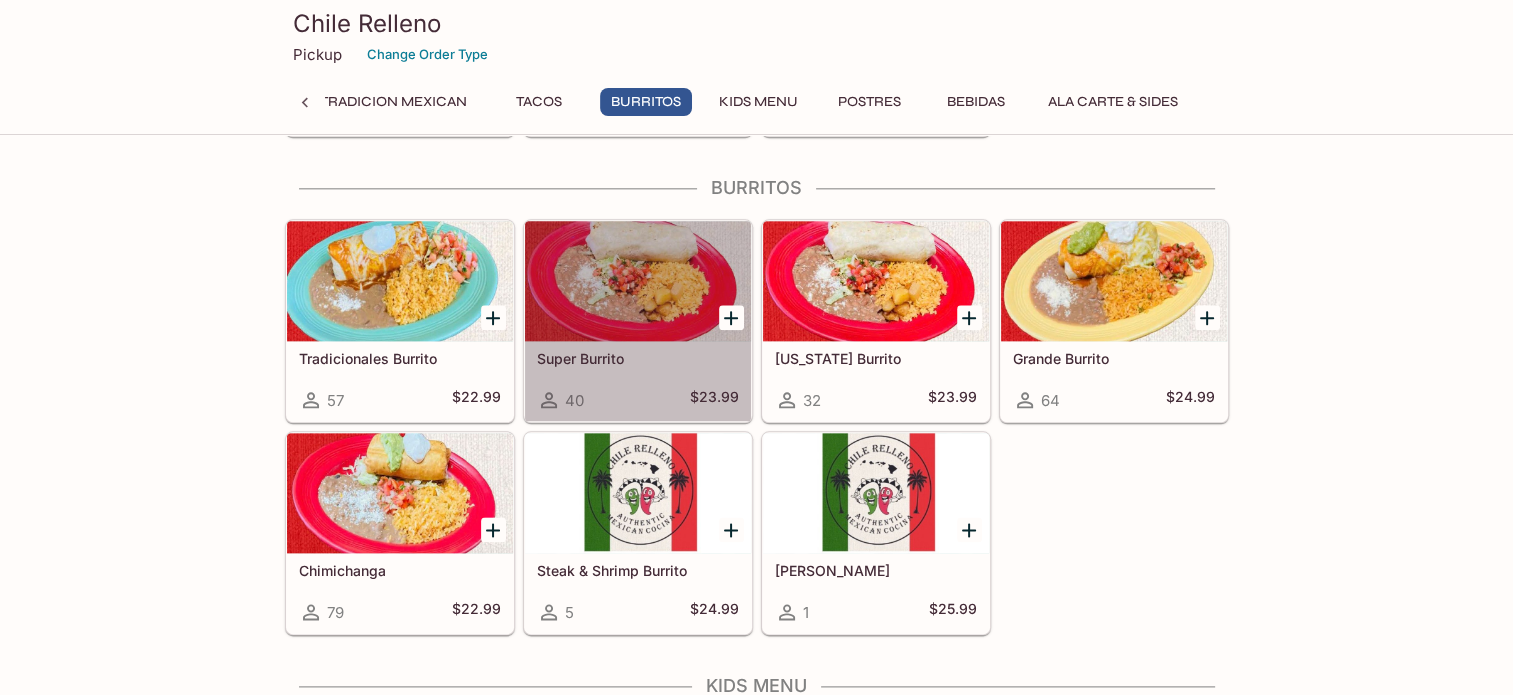 scroll, scrollTop: 0, scrollLeft: 0, axis: both 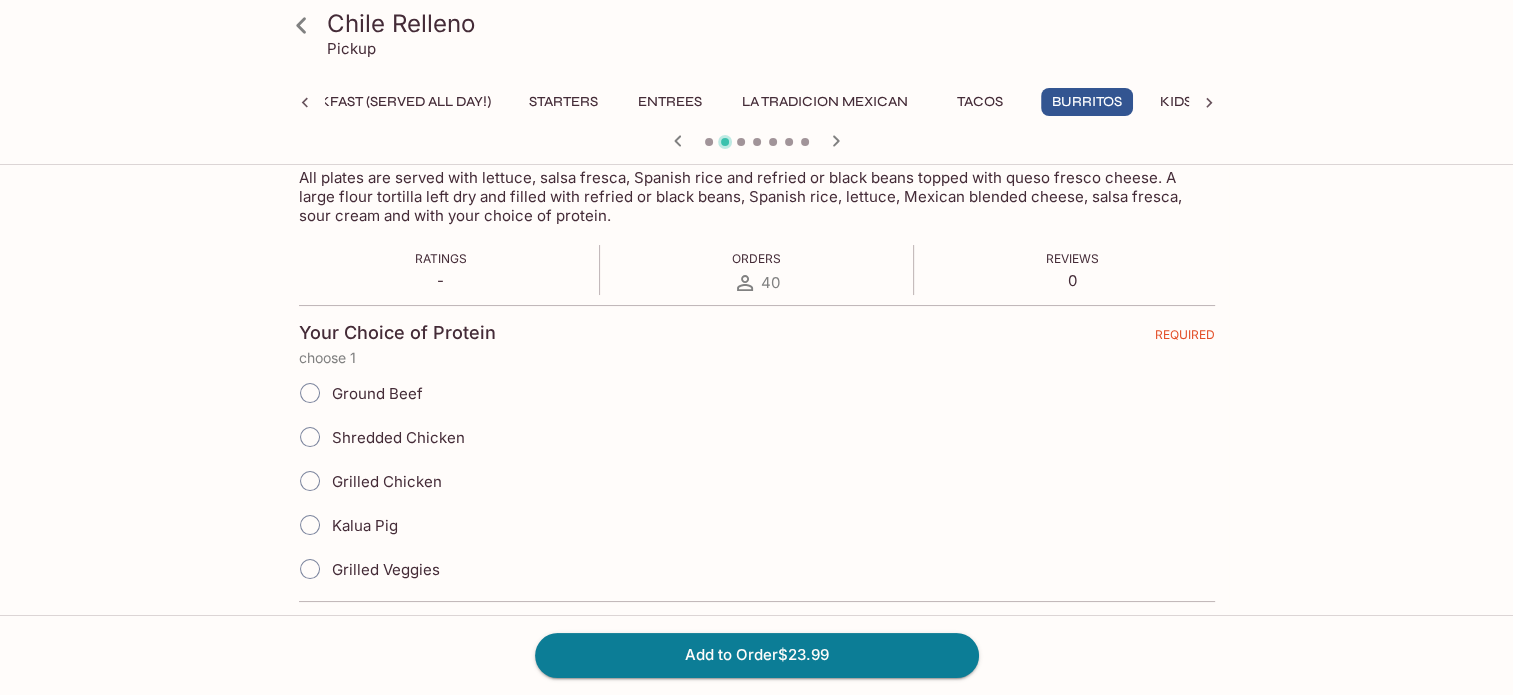 click on "Shredded Chicken" at bounding box center [310, 437] 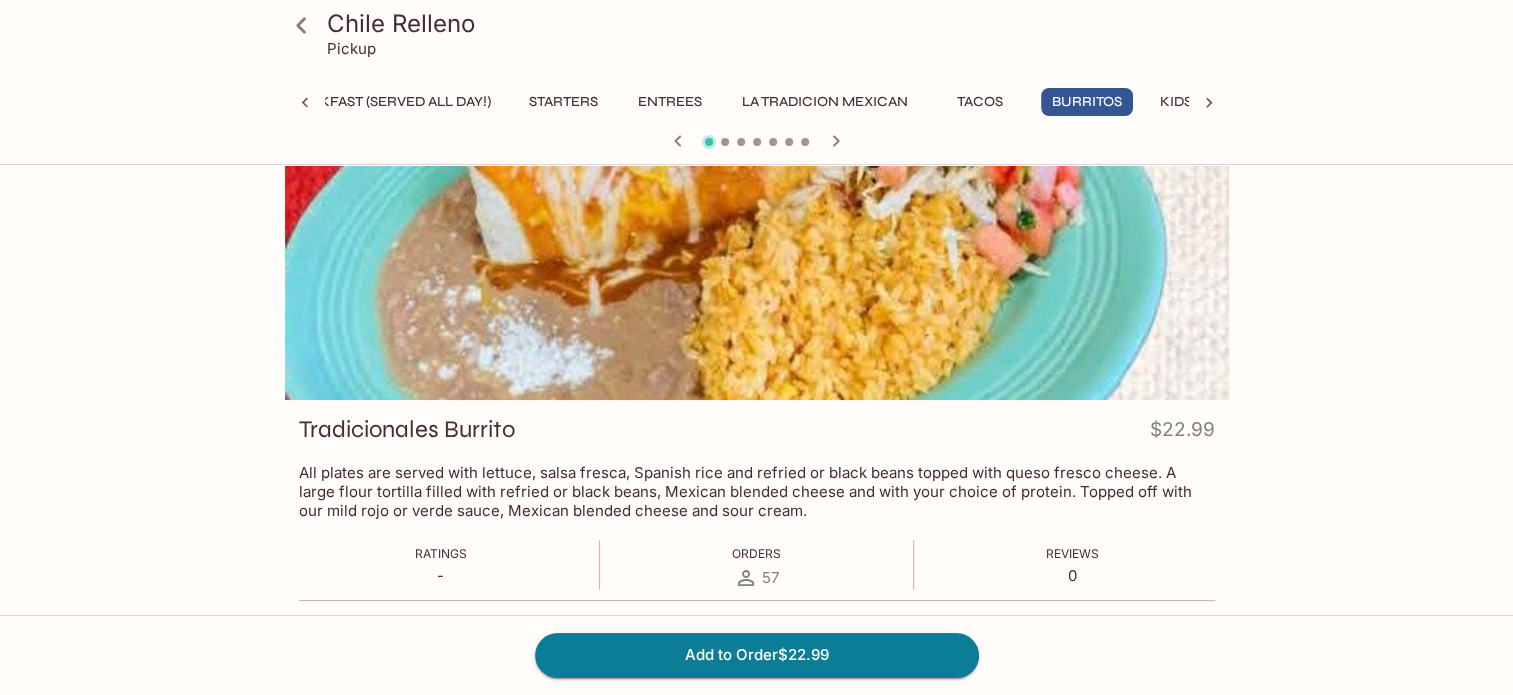 scroll, scrollTop: 0, scrollLeft: 0, axis: both 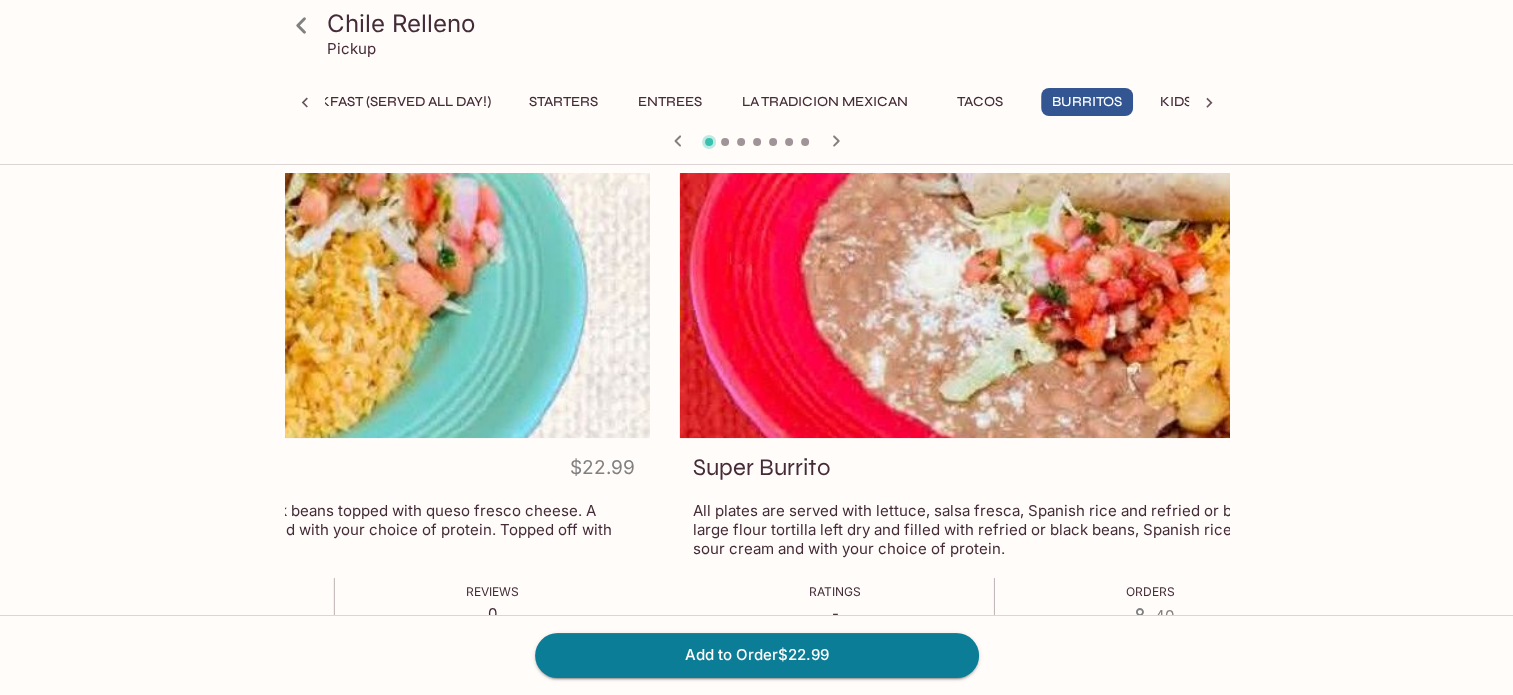 click at bounding box center (177, 305) 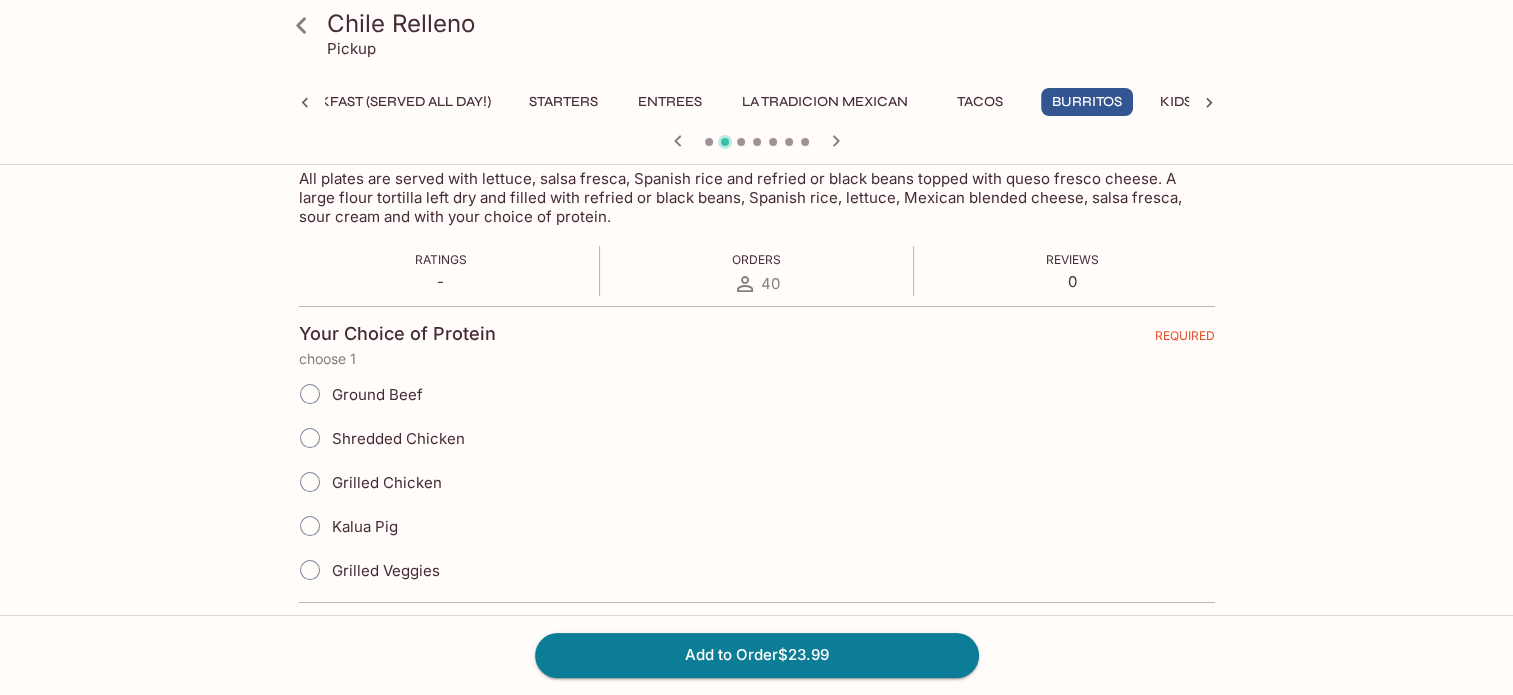 scroll, scrollTop: 333, scrollLeft: 0, axis: vertical 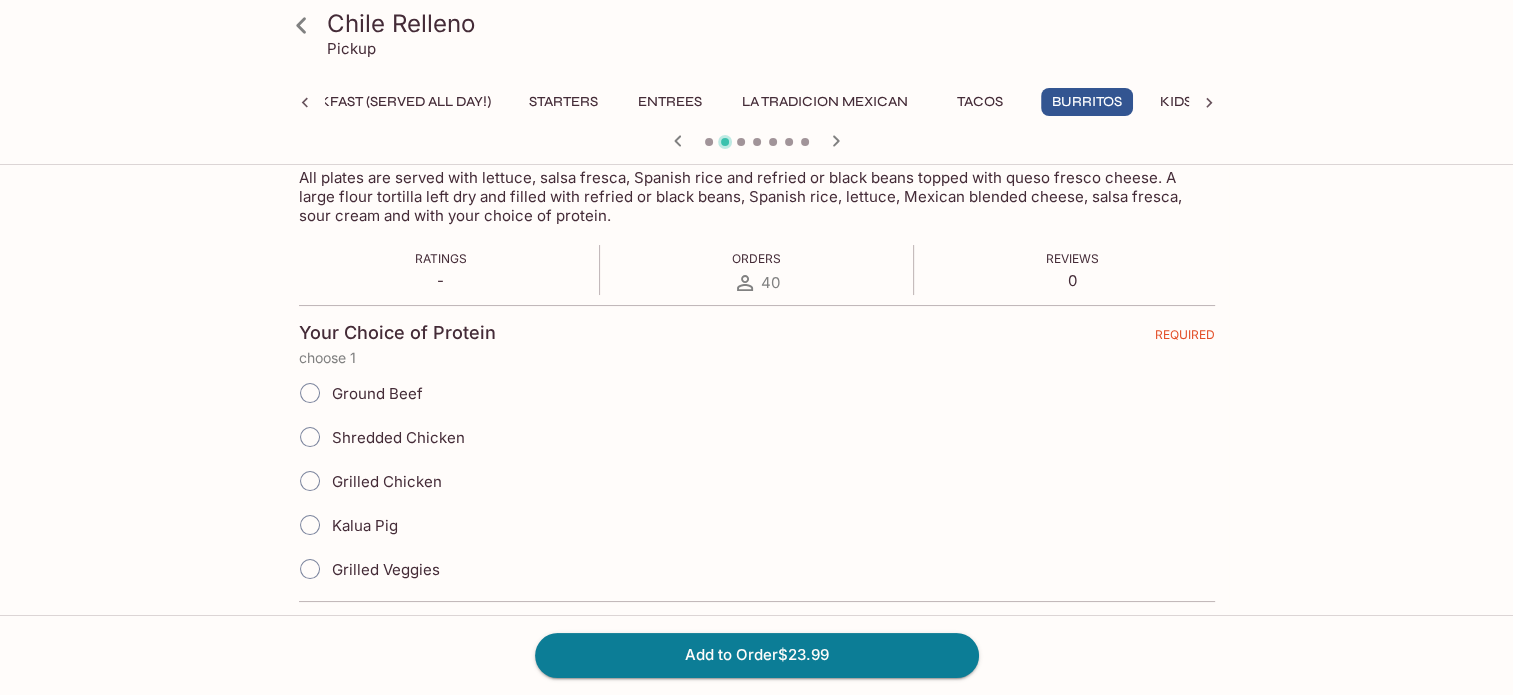 click on "Shredded Chicken" at bounding box center [310, 437] 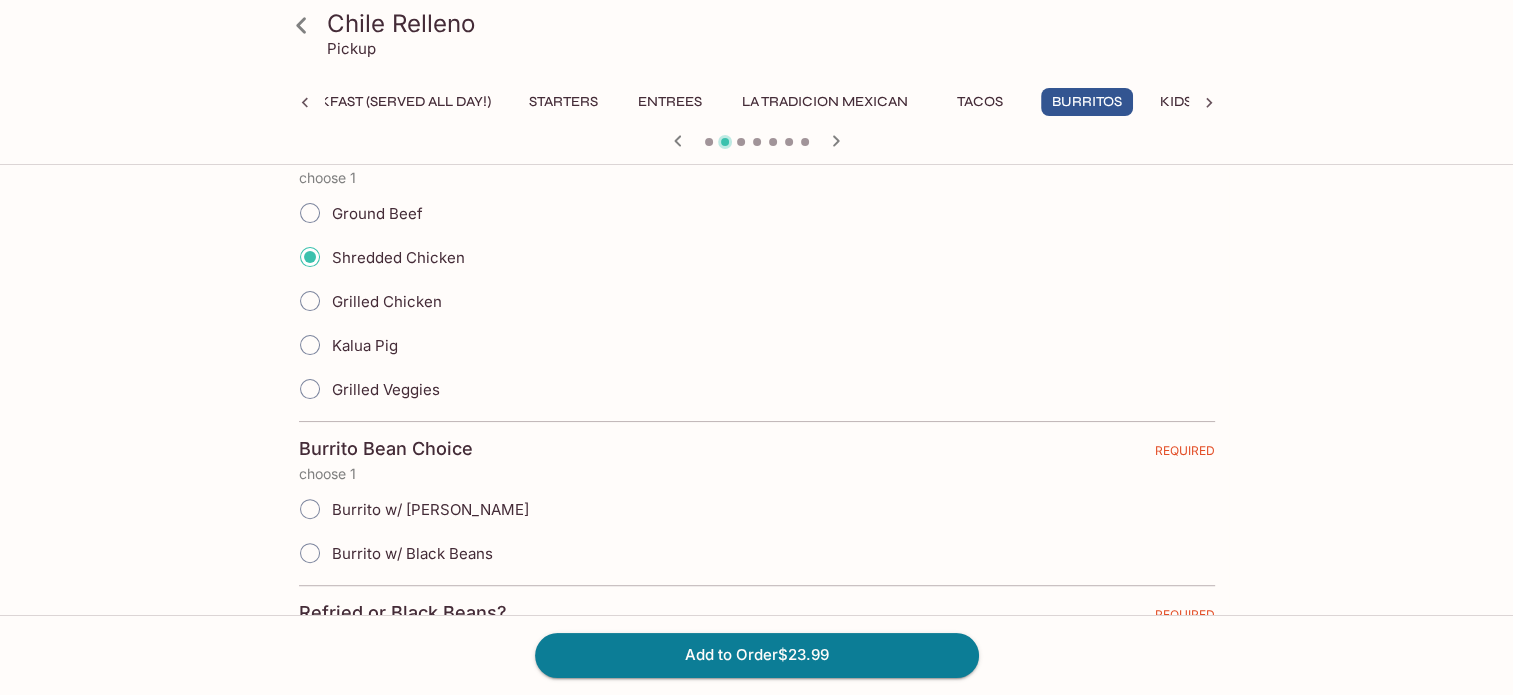 scroll, scrollTop: 666, scrollLeft: 0, axis: vertical 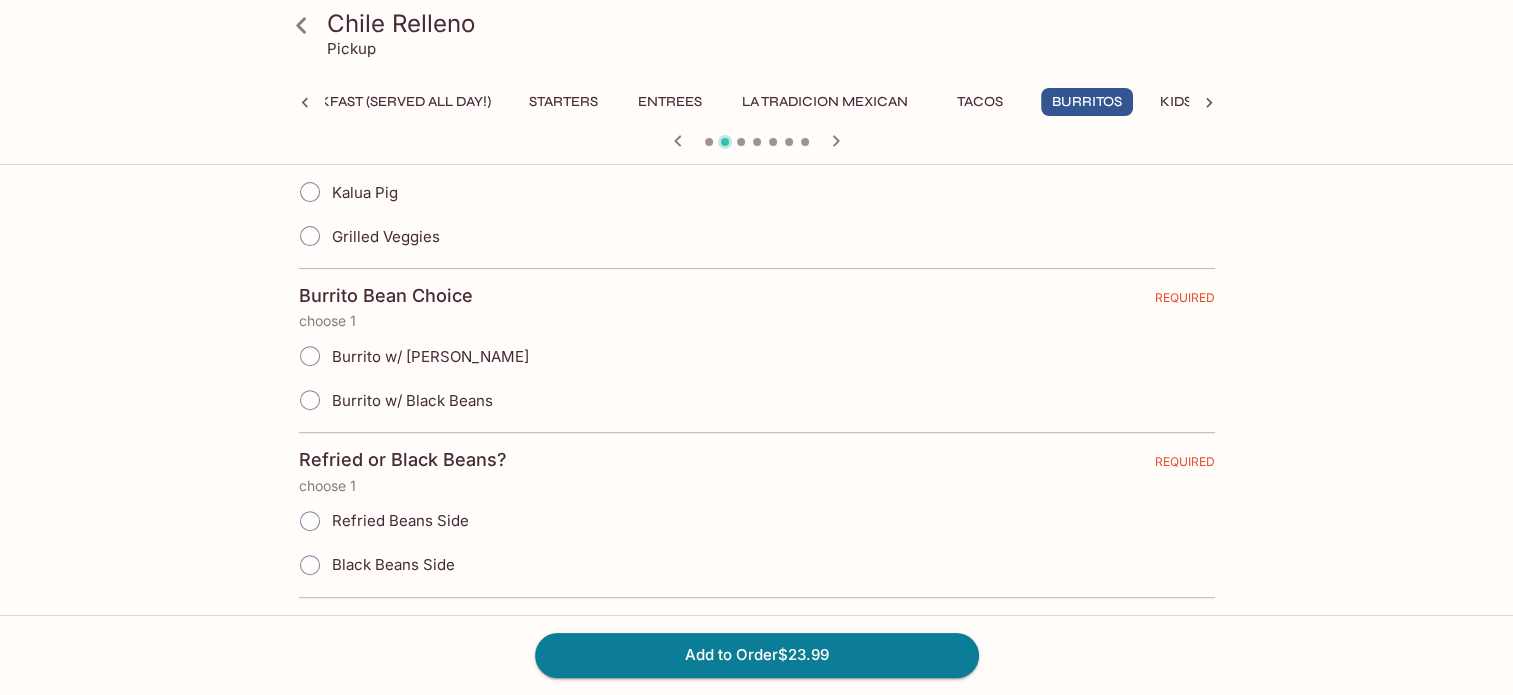 click on "Burrito w/ [PERSON_NAME]" at bounding box center (310, 356) 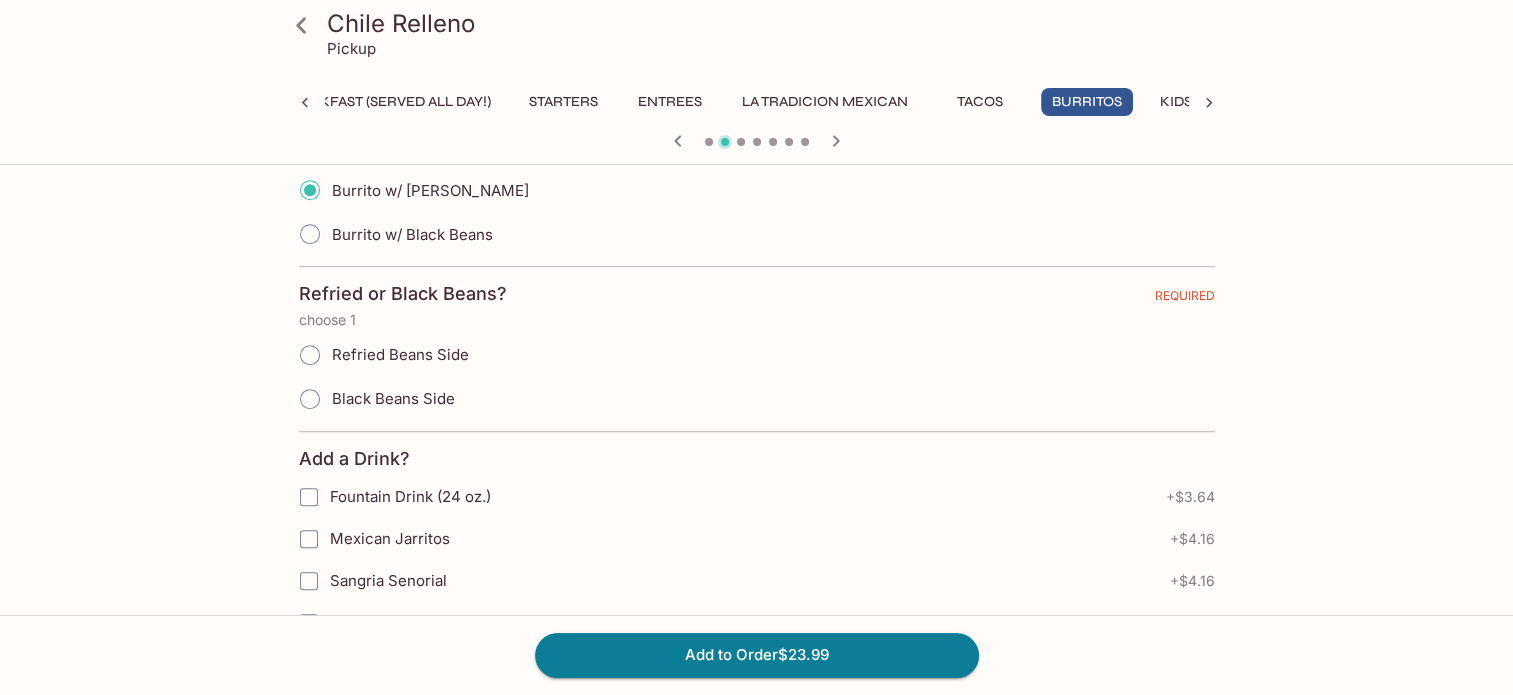 scroll, scrollTop: 833, scrollLeft: 0, axis: vertical 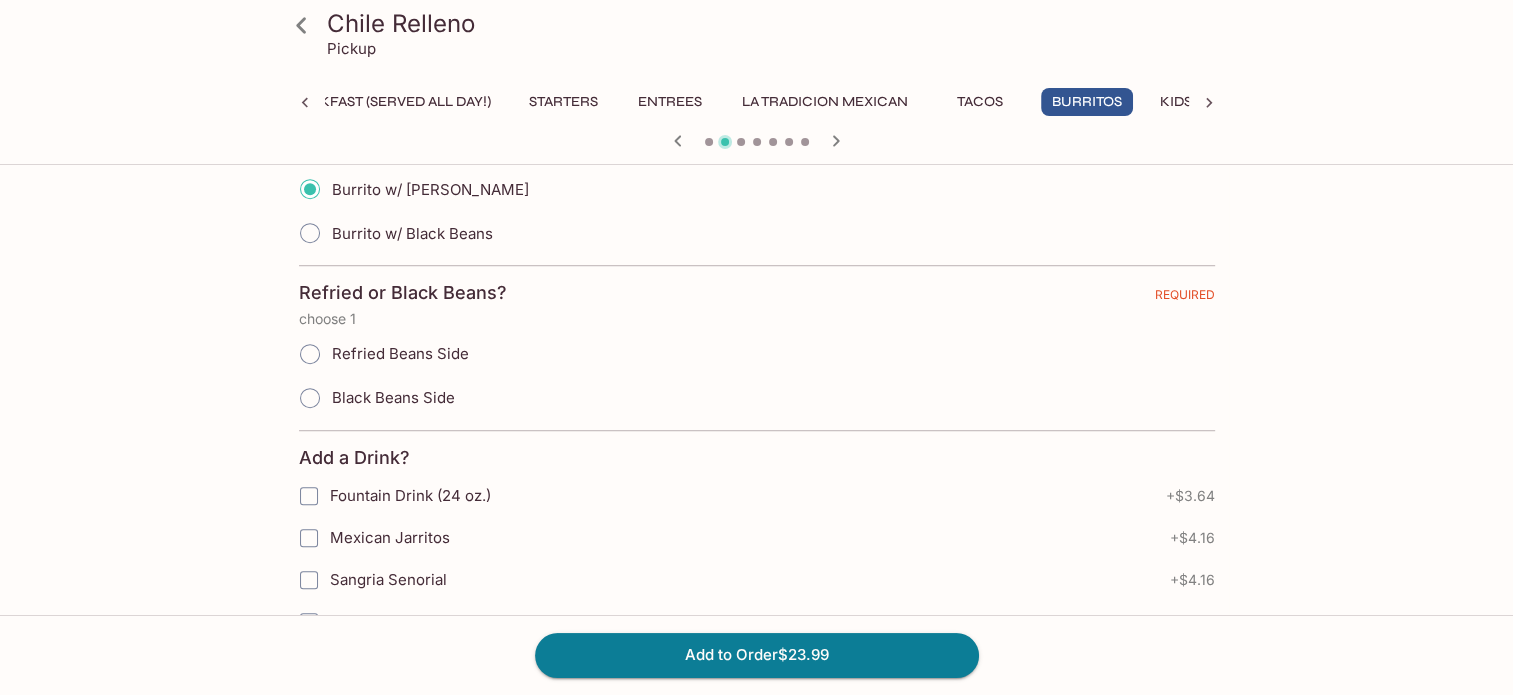 click on "Refried Beans Side" at bounding box center [310, 354] 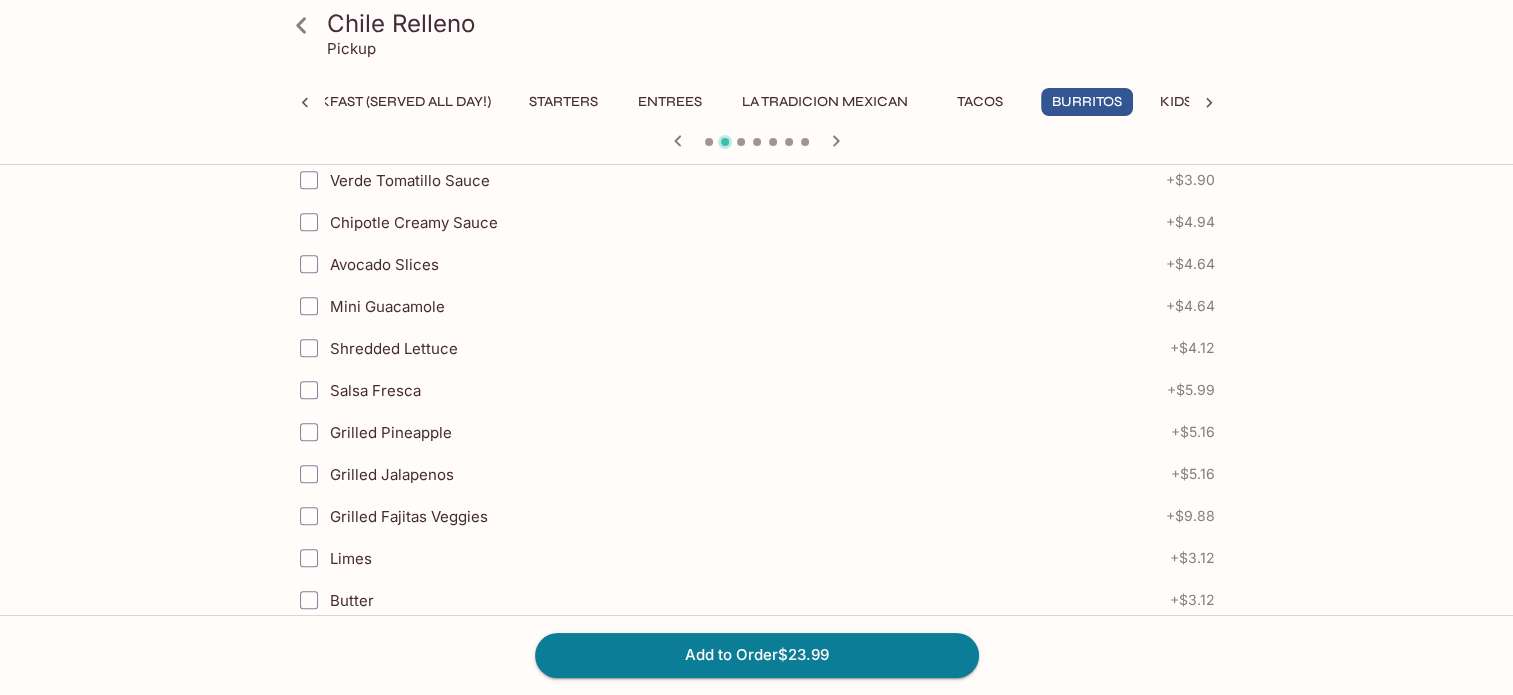 scroll, scrollTop: 1333, scrollLeft: 0, axis: vertical 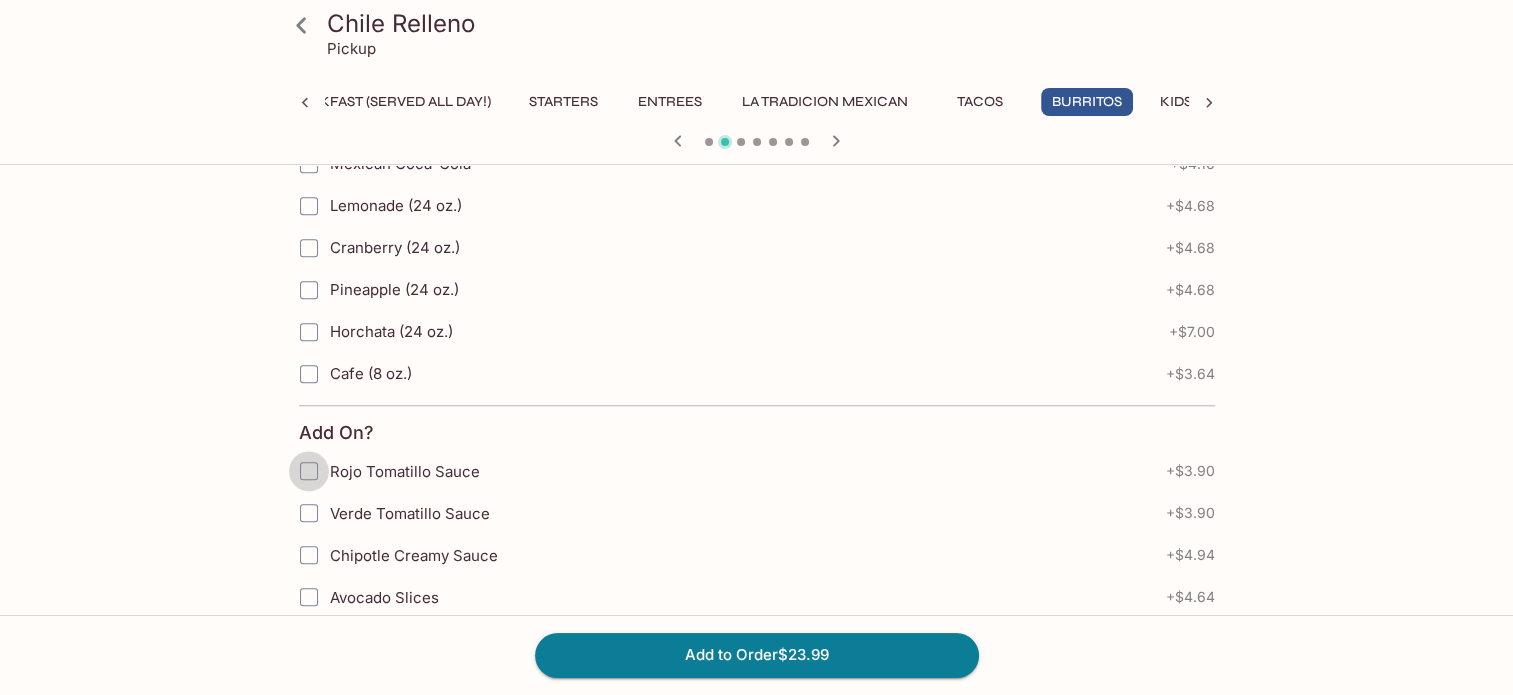 click on "Rojo Tomatillo Sauce" at bounding box center (309, 471) 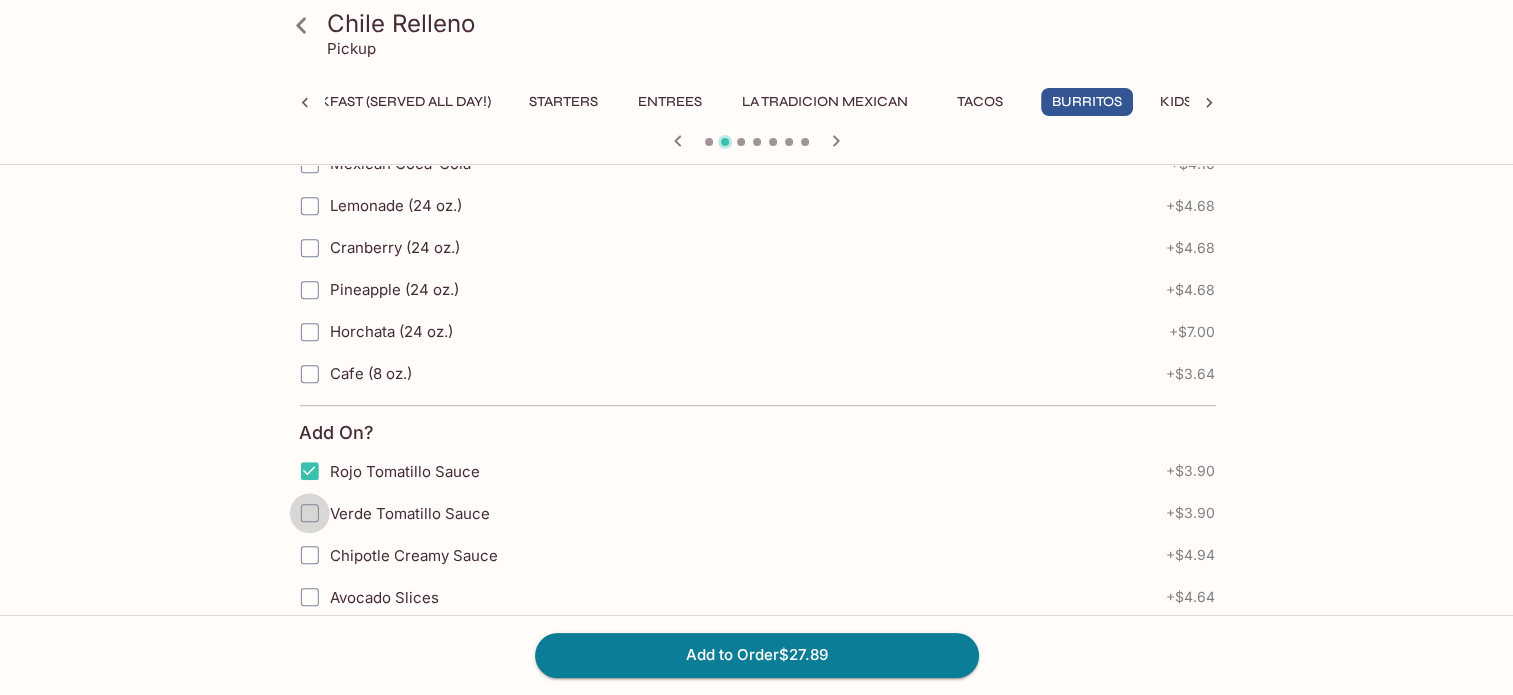 click on "Verde Tomatillo Sauce" at bounding box center [309, 513] 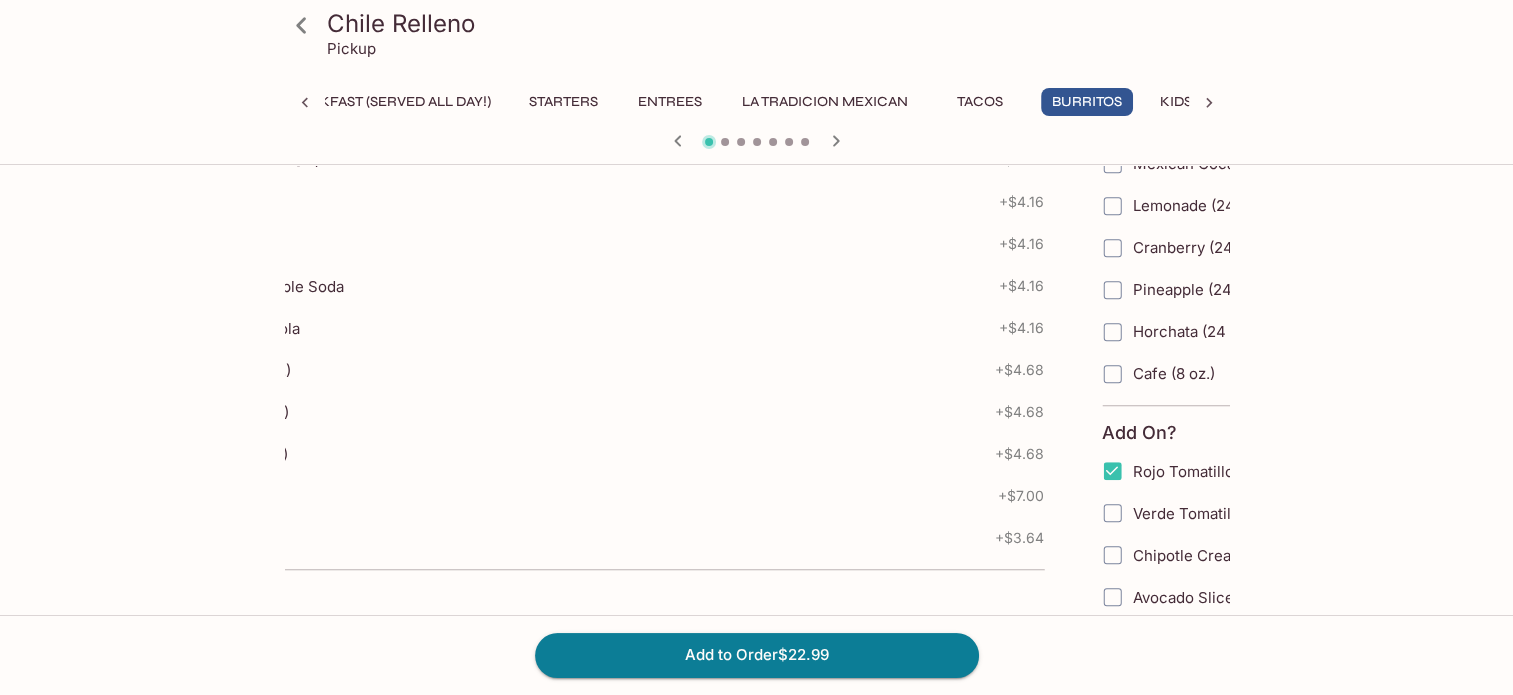 drag, startPoint x: 730, startPoint y: 415, endPoint x: 282, endPoint y: 425, distance: 448.1116 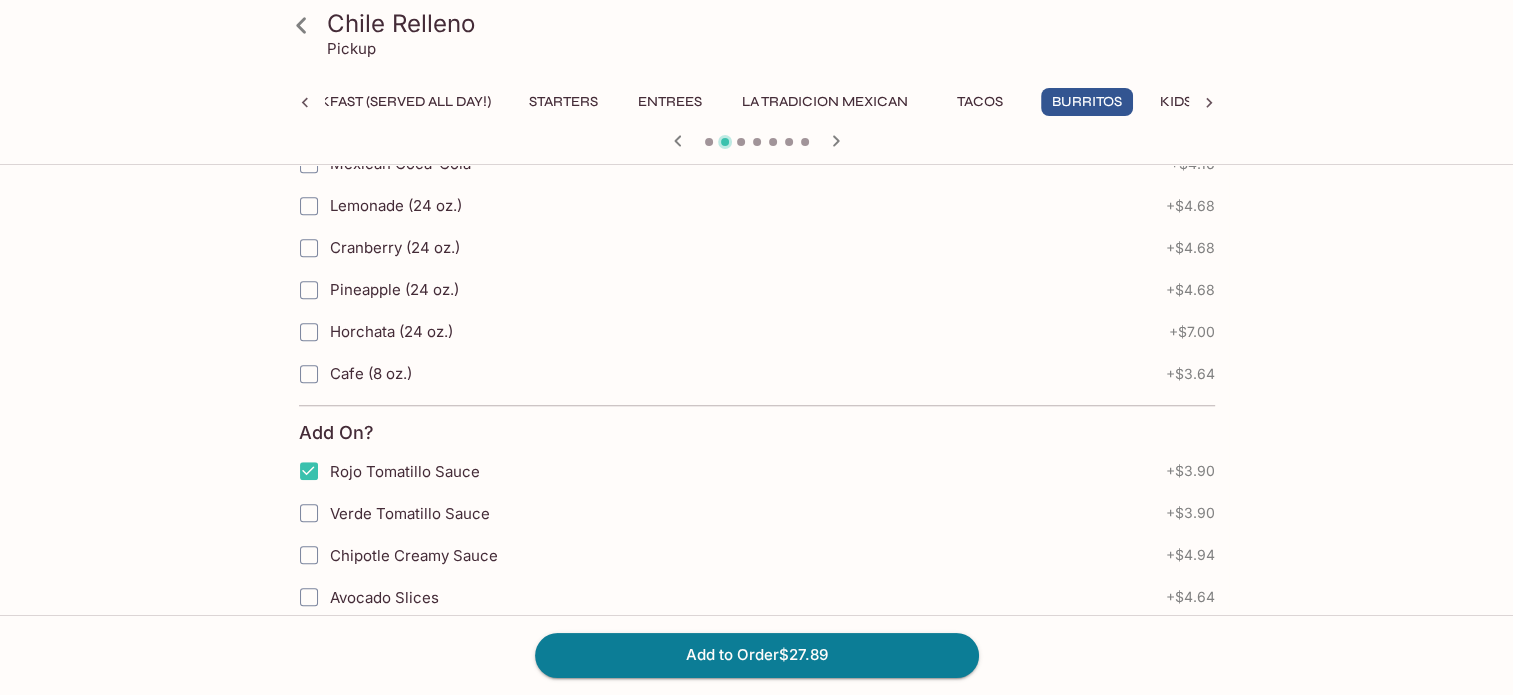 click on "Verde Tomatillo Sauce" at bounding box center (309, 513) 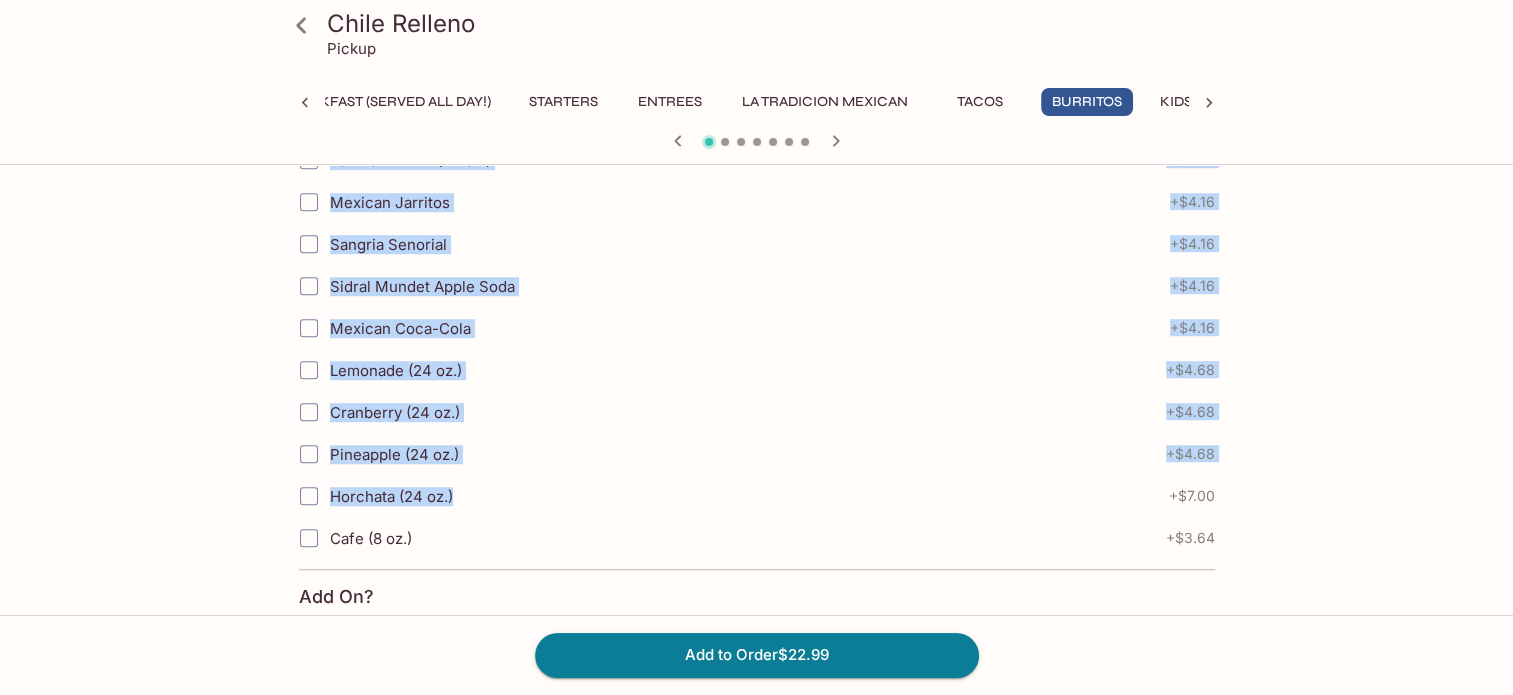 drag, startPoint x: 1109, startPoint y: 441, endPoint x: 295, endPoint y: 511, distance: 817.0043 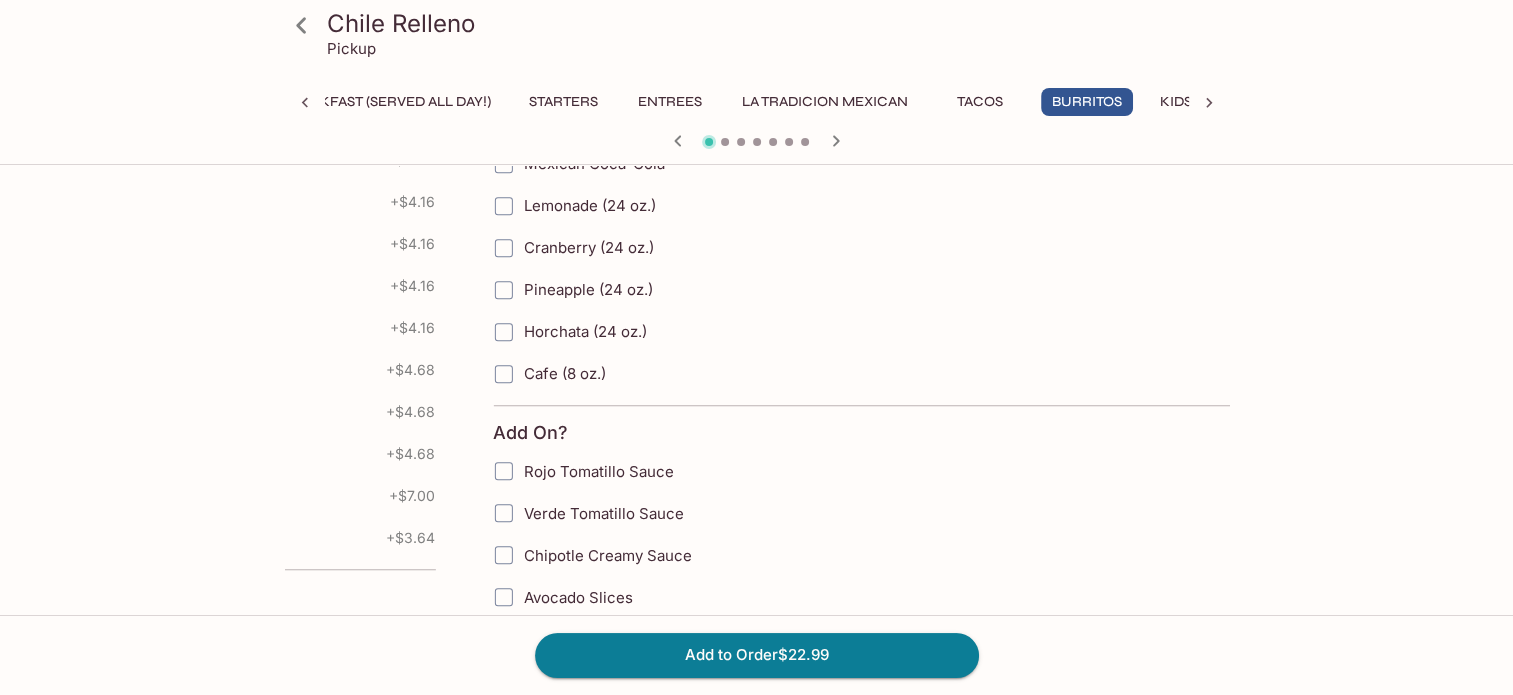 click on "[GEOGRAPHIC_DATA] Relleno Pickup Taco [DATE]/[DATE]! Breakfast (Served ALL DAY!) Starters Entrees La Tradicion Mexican Tacos Burritos Kids Menu Postres Bebidas Ala Carte & Sides Tradicionales Burrito $22.99 All plates are served with lettuce, salsa fresca, Spanish rice and refried or black beans topped with queso fresco cheese.
A large flour tortilla filled with refried or black beans, Mexican blended cheese and with your choice of protein. Topped off with our mild rojo or verde sauce, Mexican blended cheese and sour cream. Ratings - Orders 57 Reviews 0 Your Choice of Protein REQUIRED choose 1 Ground Beef Shredded Chicken Grilled Chicken Kalua Pig Grilled Veggies Burrito Bean Choice REQUIRED choose 1 Burrito w/ Refried Beans Burrito w/ Black Beans Rojo or Verde Sauce? REQUIRED choose 1 Mild Rojo Verde Sauce Refried or Black Beans? REQUIRED choose 1 Refried Beans Side Black Beans Side Add a Drink? Fountain Drink (24 oz.) +  $3.64 Mexican Jarritos +  $4.16 Sangria Senorial +  $4.16 Sidral Mundet Apple Soda +  $4.16 +" at bounding box center [756, -986] 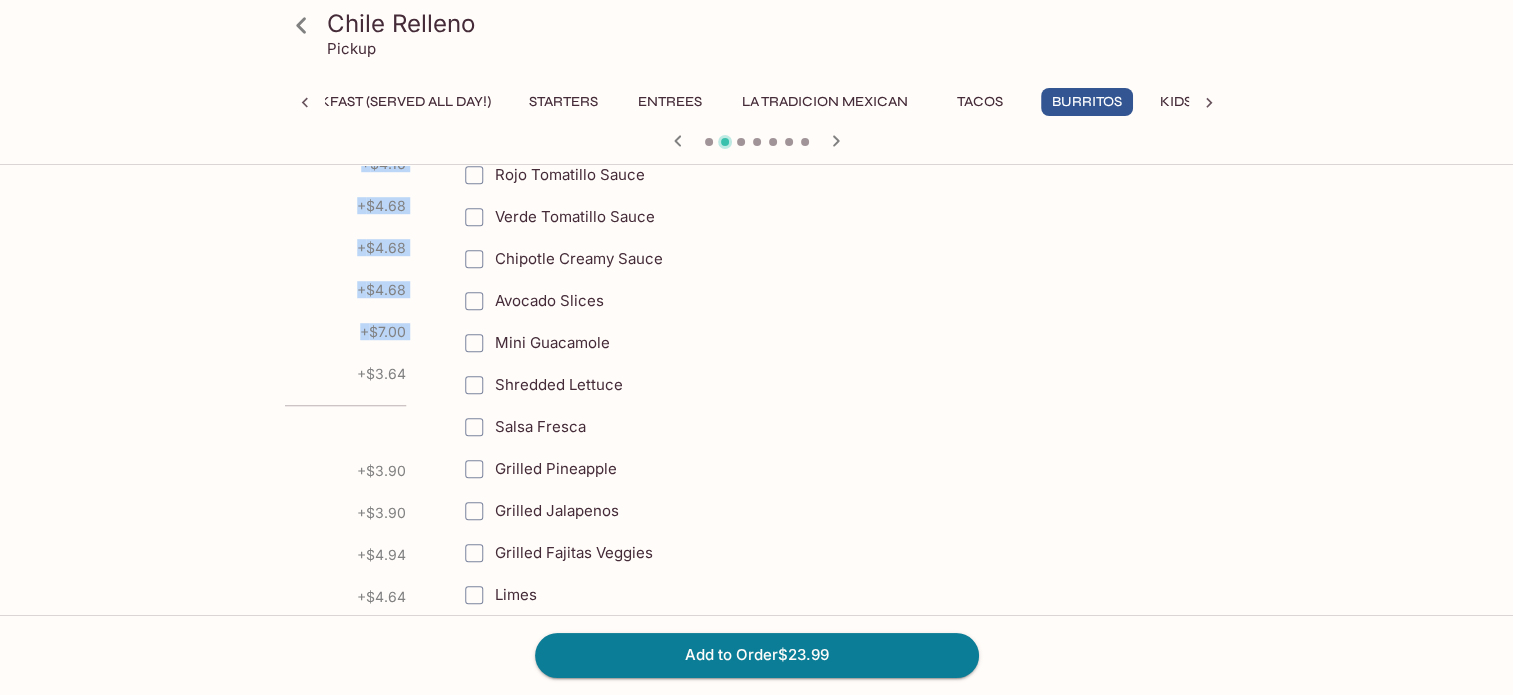 drag, startPoint x: 860, startPoint y: 380, endPoint x: -19, endPoint y: 434, distance: 880.65717 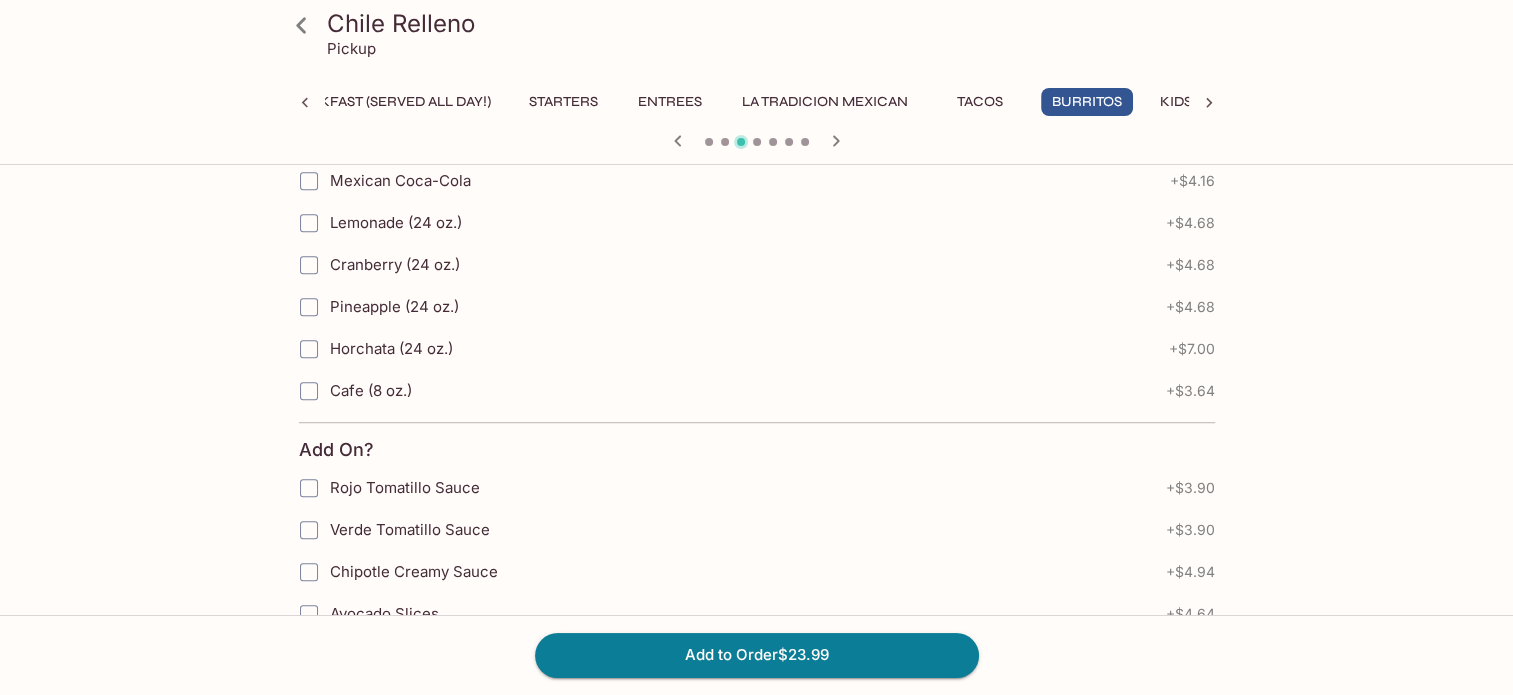 scroll, scrollTop: 833, scrollLeft: 0, axis: vertical 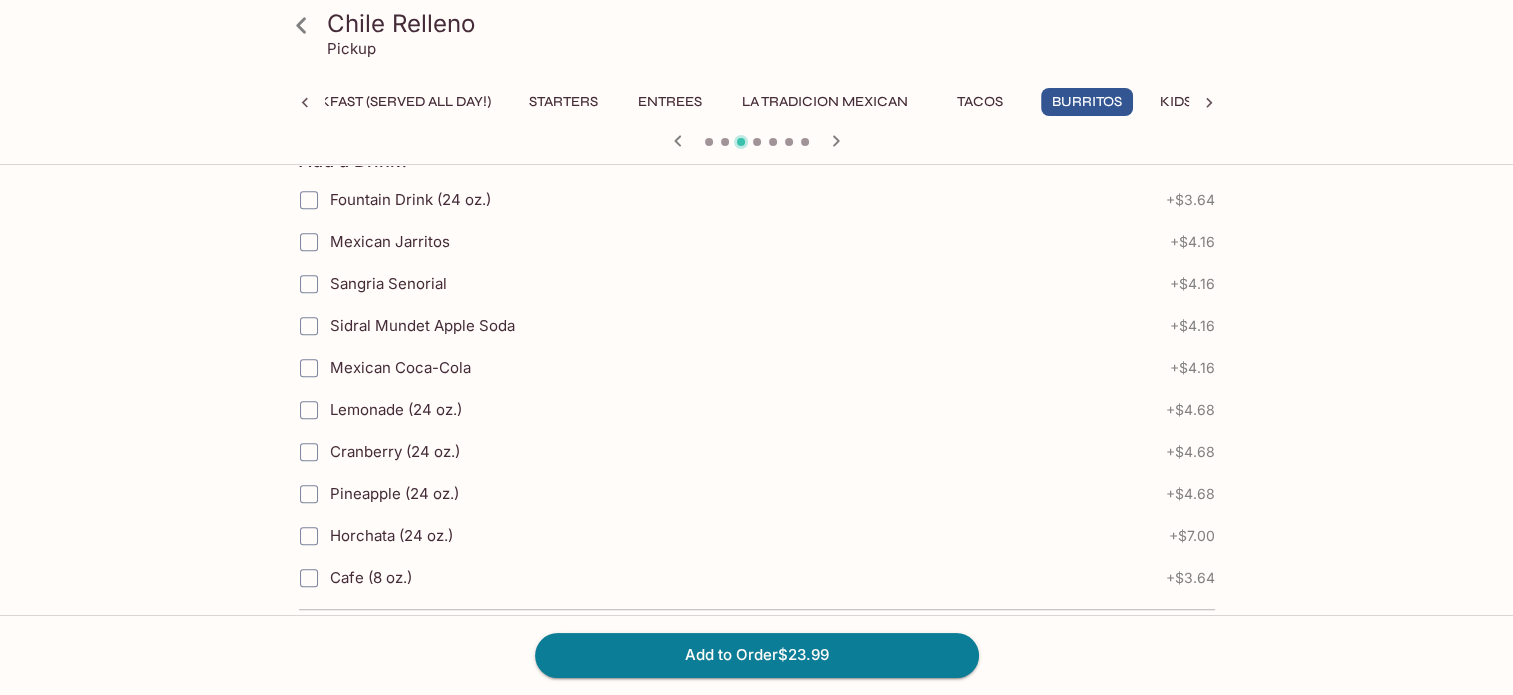 click on "Burritos" at bounding box center (1087, 102) 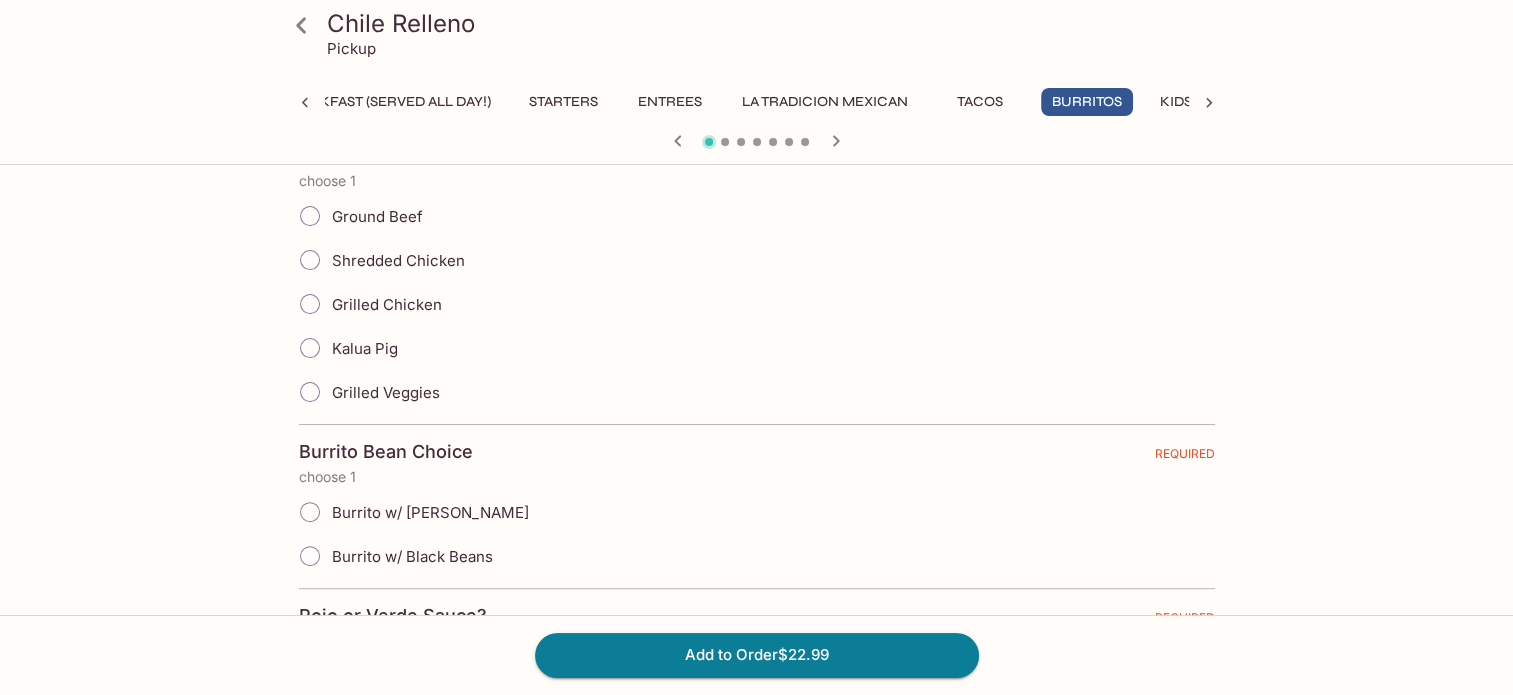 scroll, scrollTop: 500, scrollLeft: 0, axis: vertical 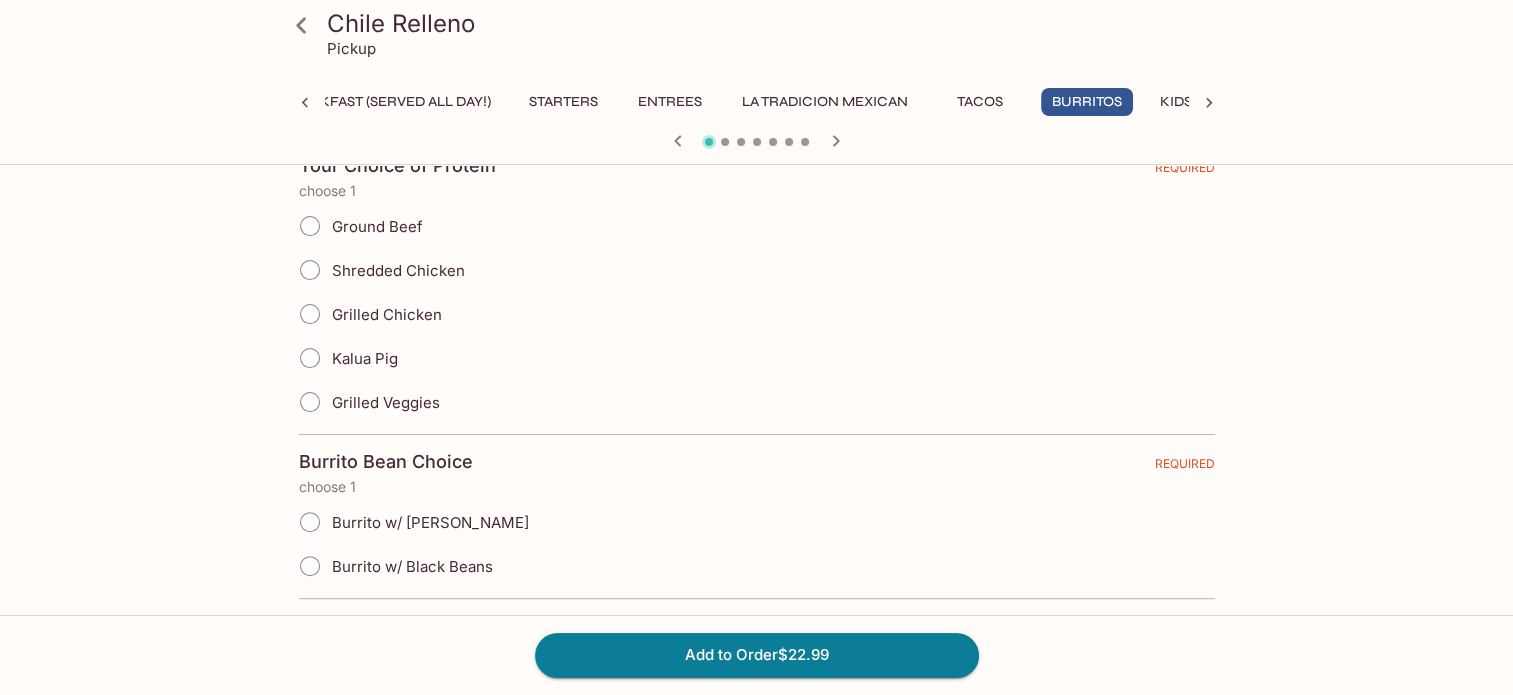 click 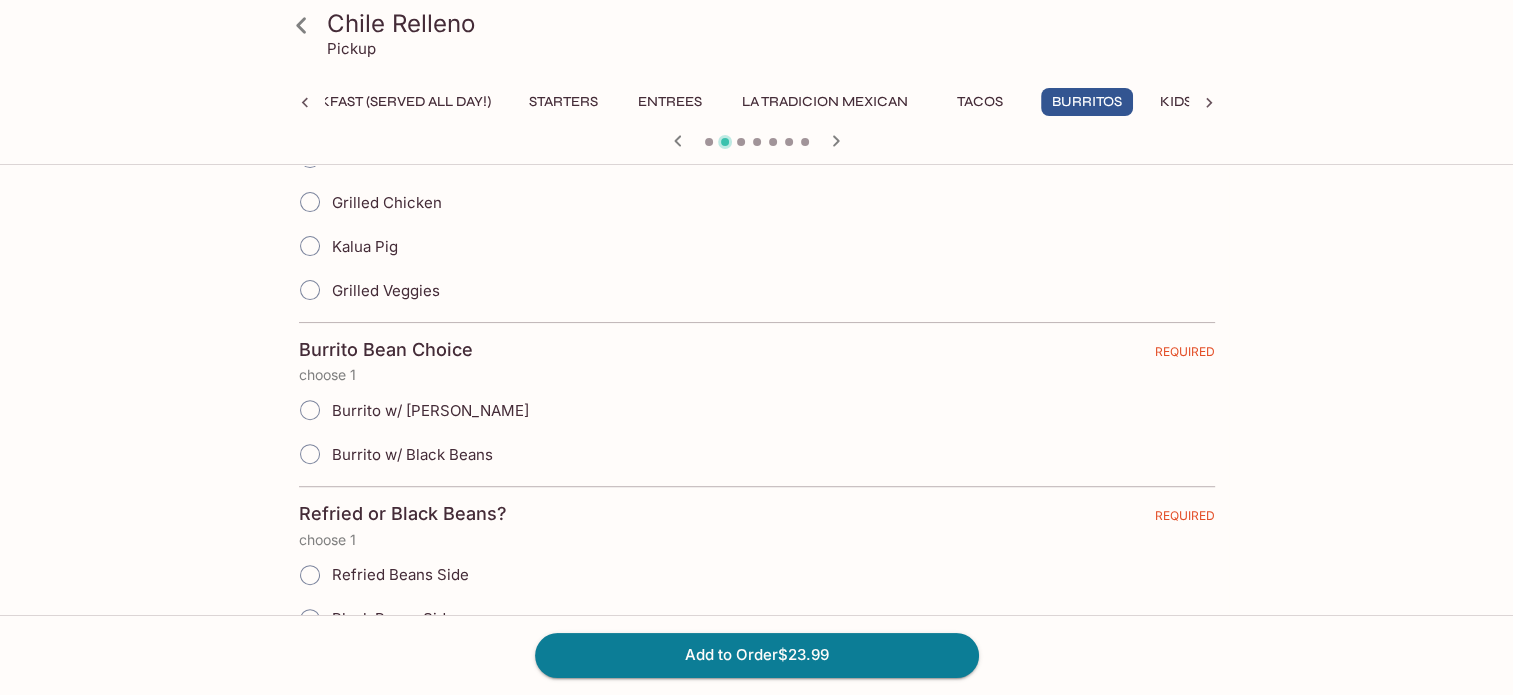 scroll, scrollTop: 500, scrollLeft: 0, axis: vertical 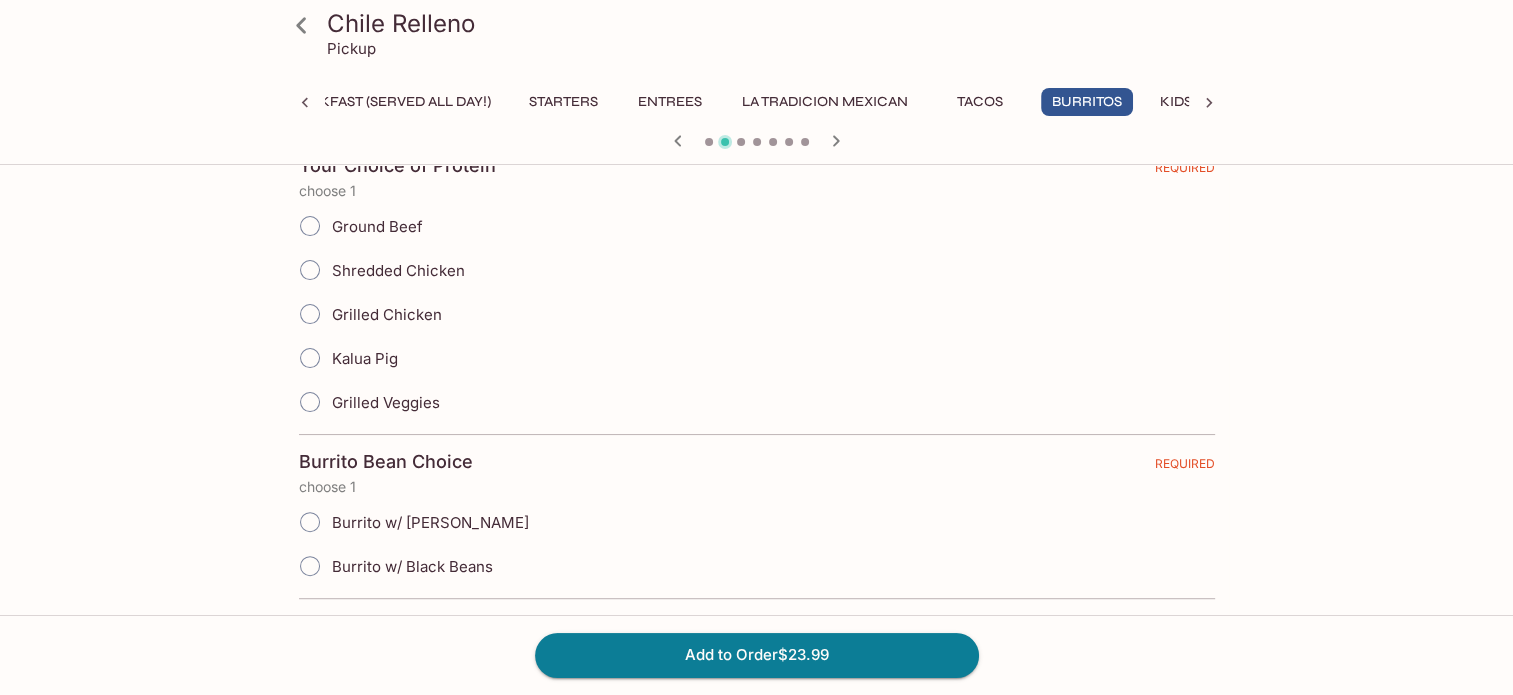 click on "Shredded Chicken" at bounding box center (310, 270) 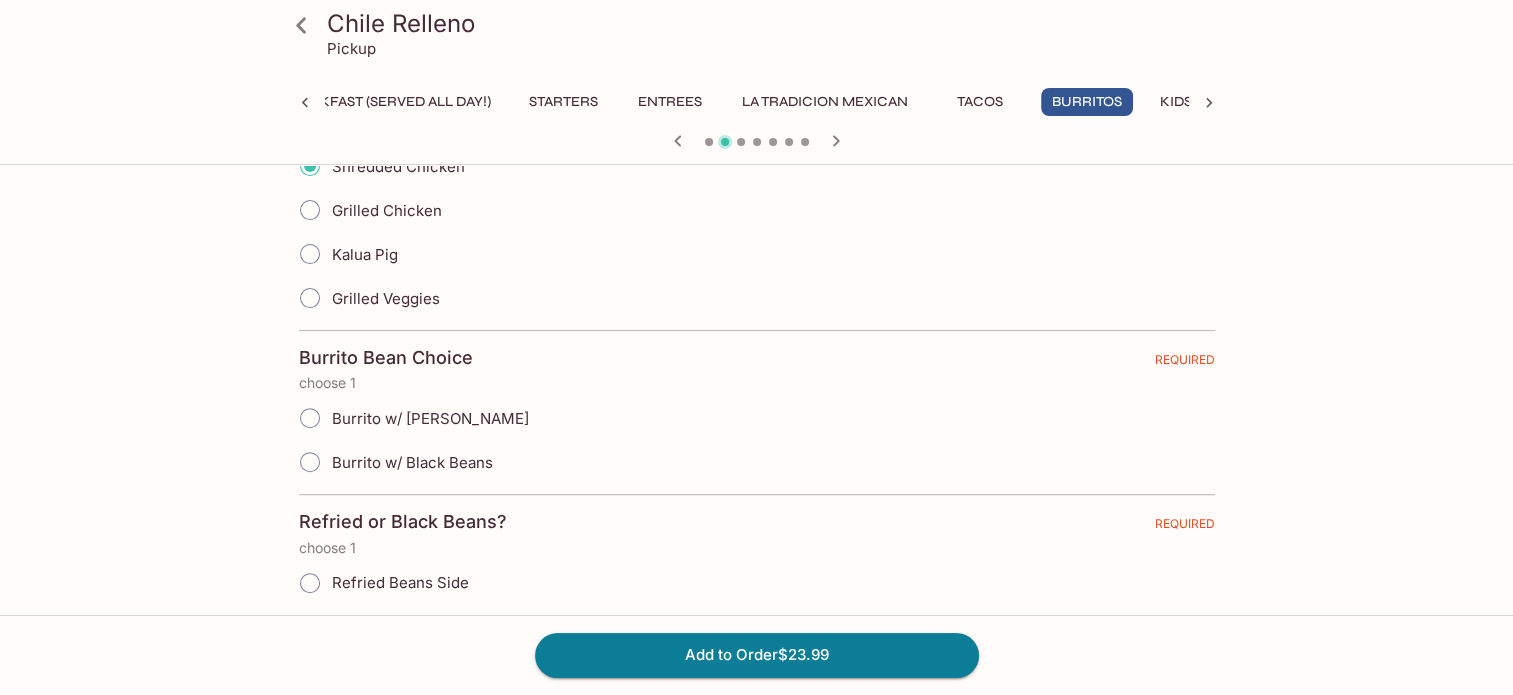 scroll, scrollTop: 666, scrollLeft: 0, axis: vertical 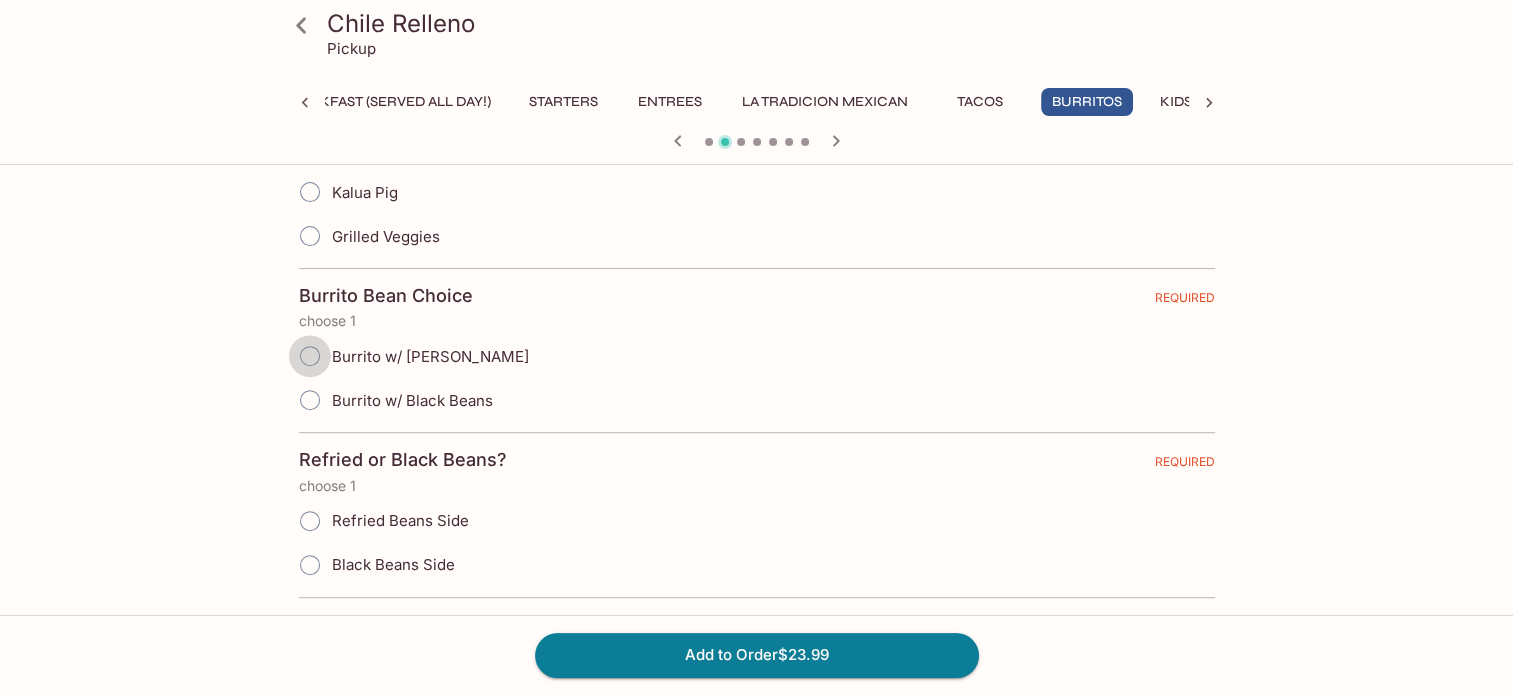 click on "Burrito w/ [PERSON_NAME]" at bounding box center [310, 356] 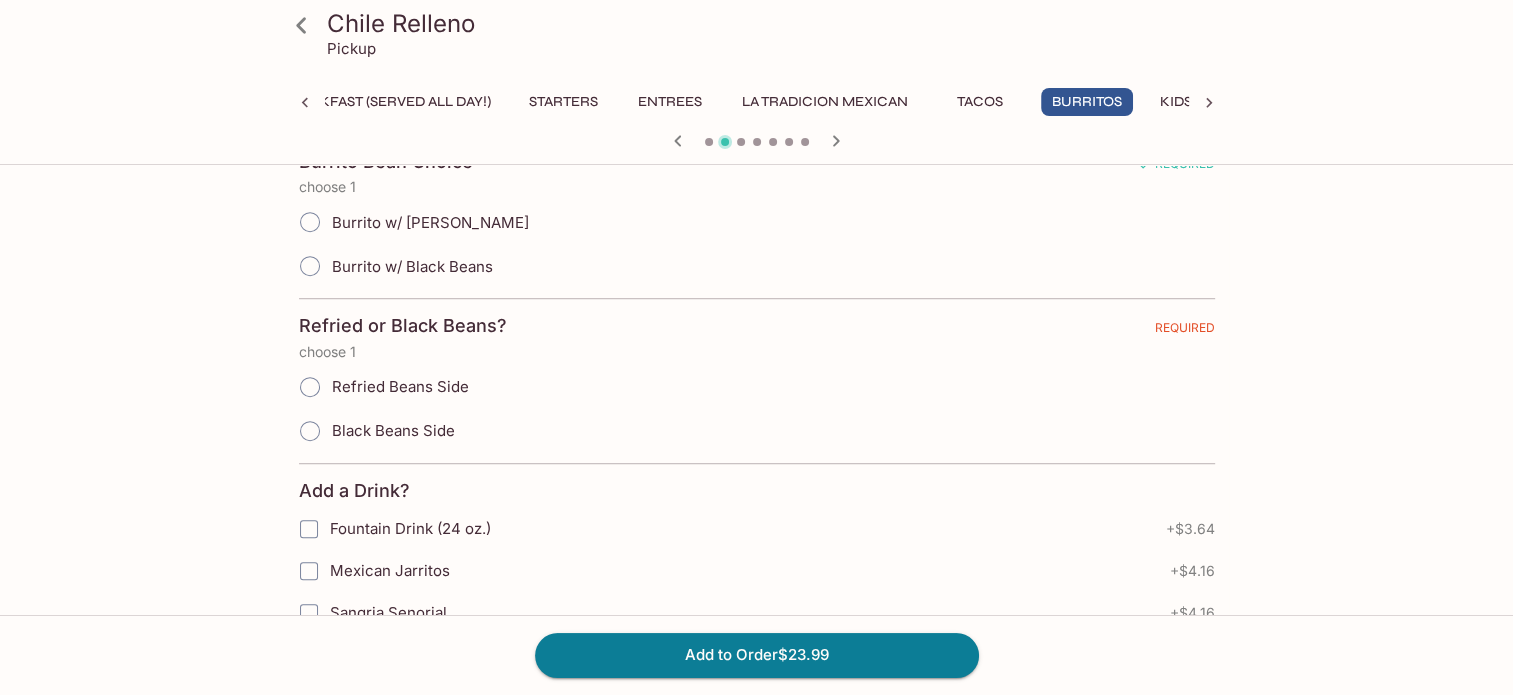 scroll, scrollTop: 833, scrollLeft: 0, axis: vertical 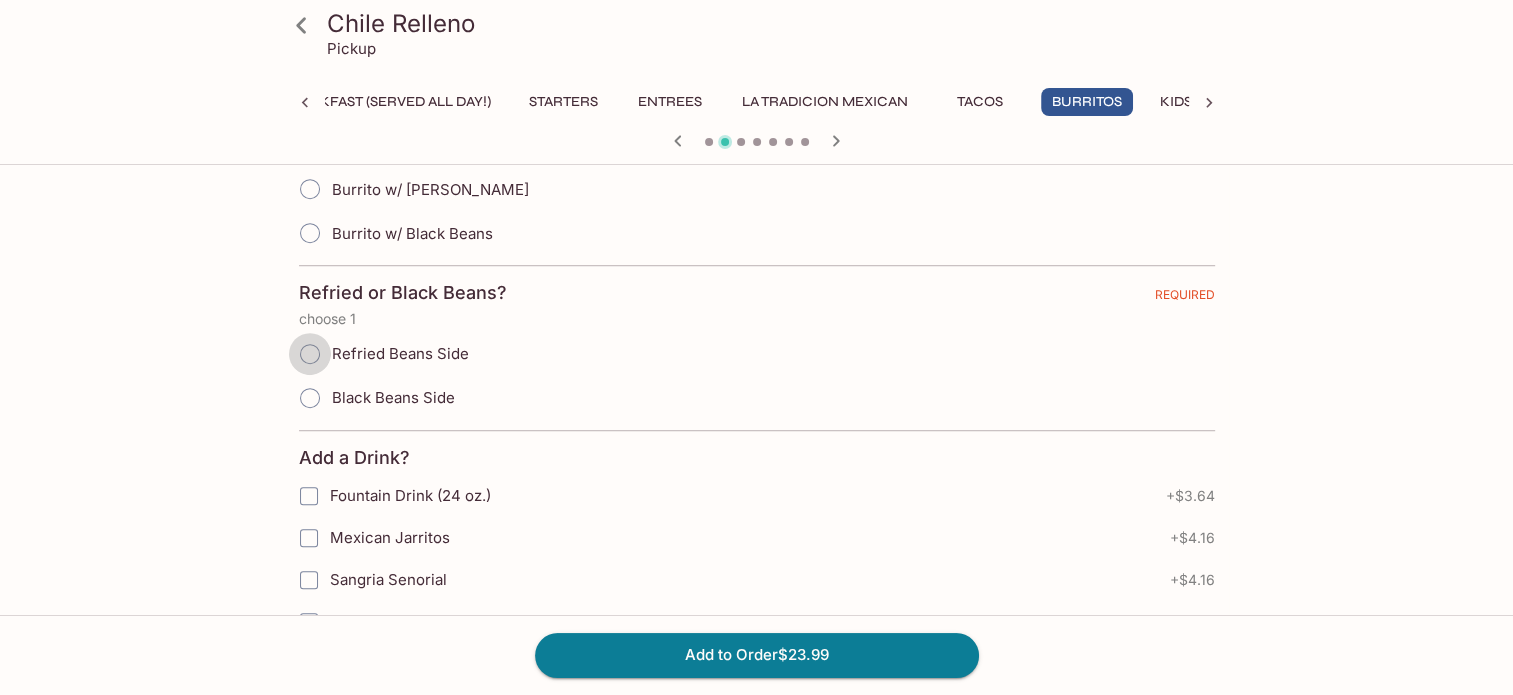 click on "Refried Beans Side" at bounding box center [310, 354] 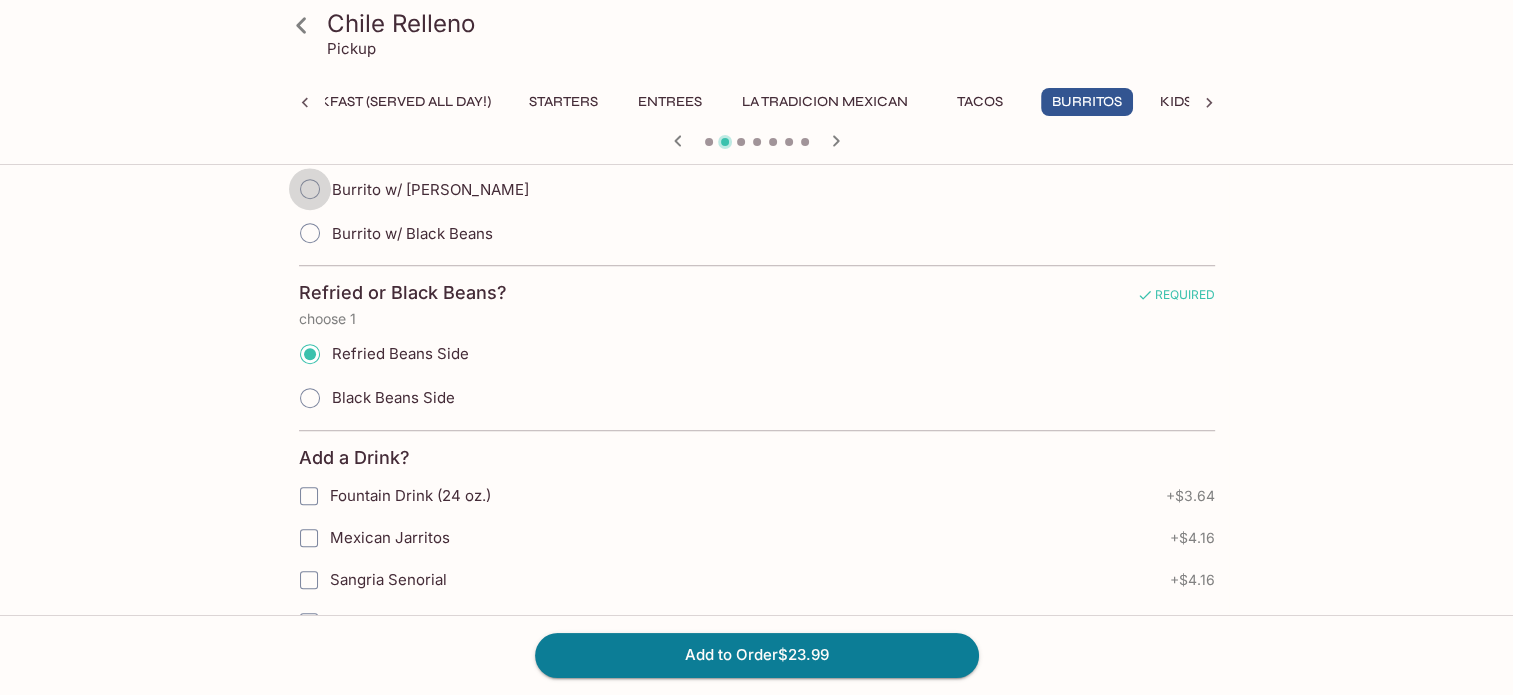click on "Burrito w/ [PERSON_NAME]" at bounding box center [310, 189] 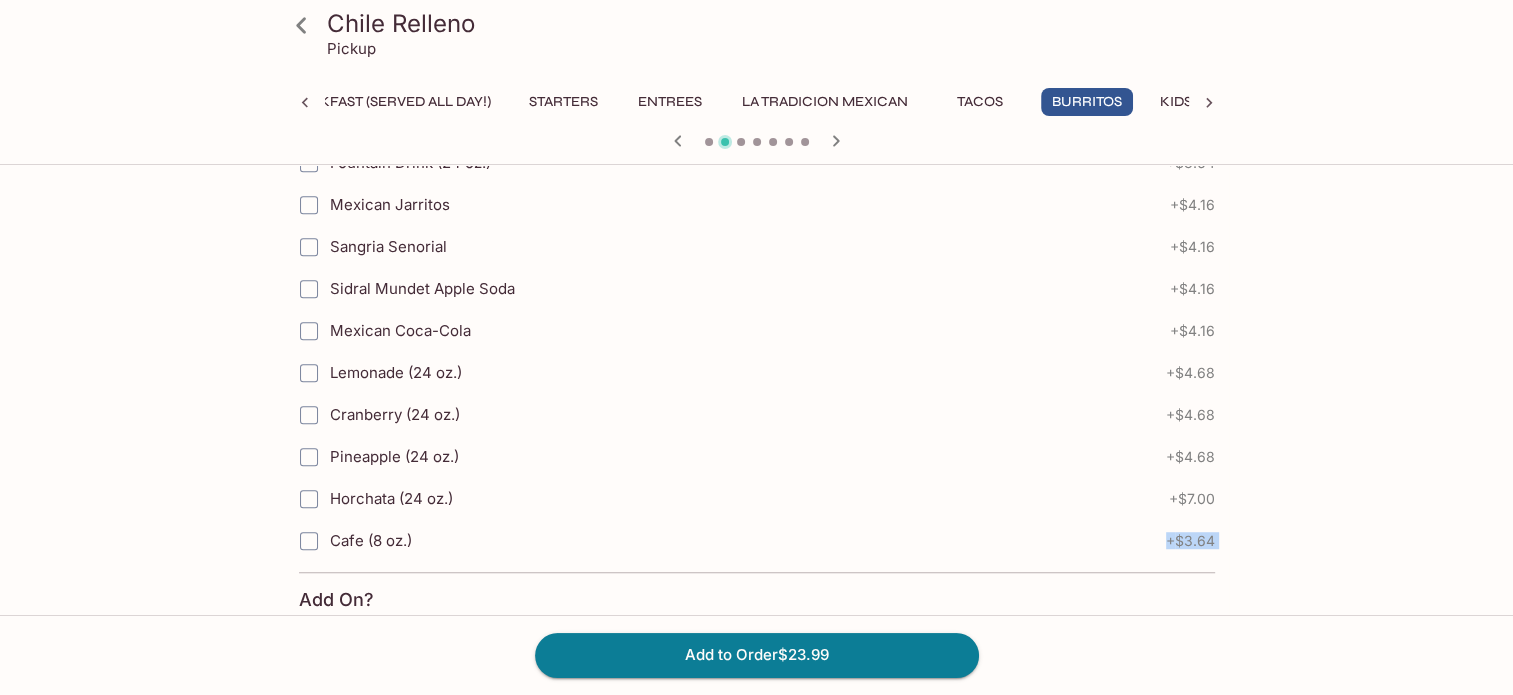 scroll, scrollTop: 1333, scrollLeft: 0, axis: vertical 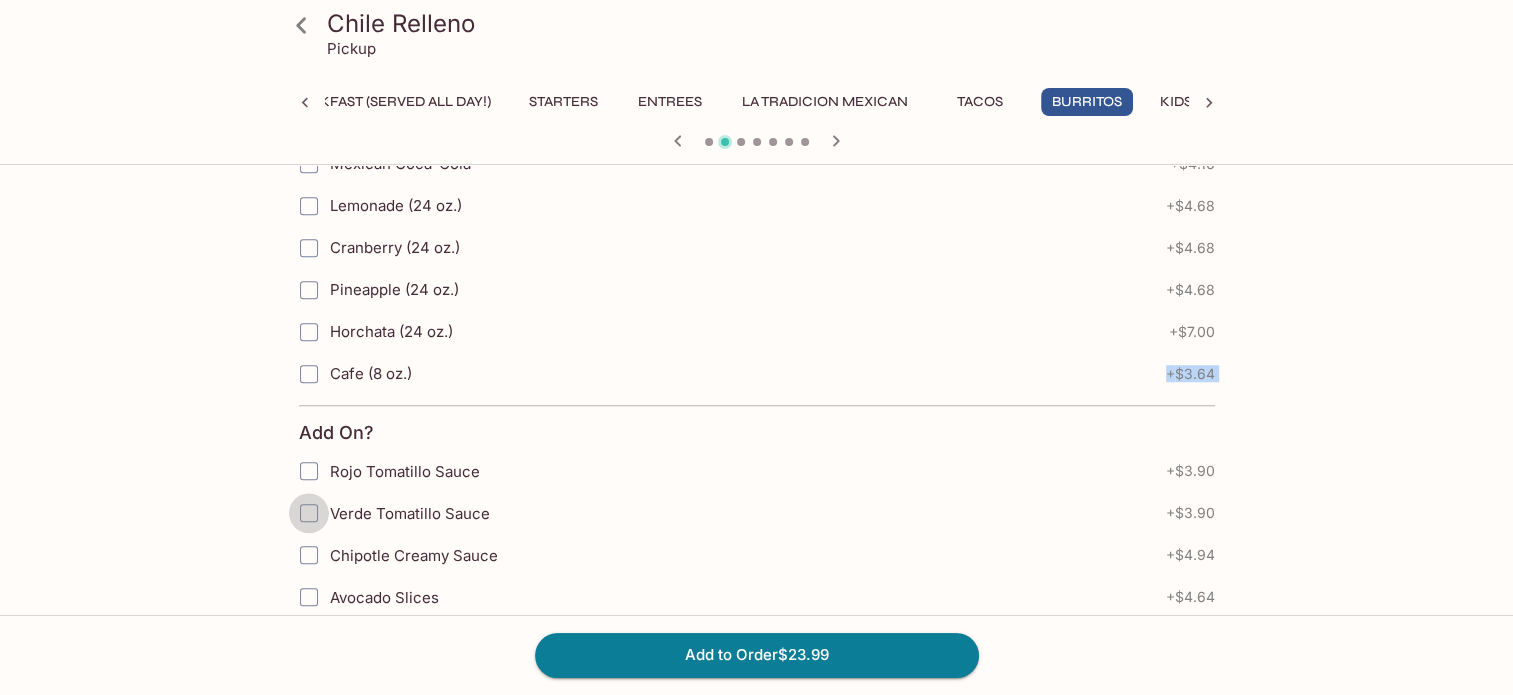 click on "Verde Tomatillo Sauce" at bounding box center [309, 513] 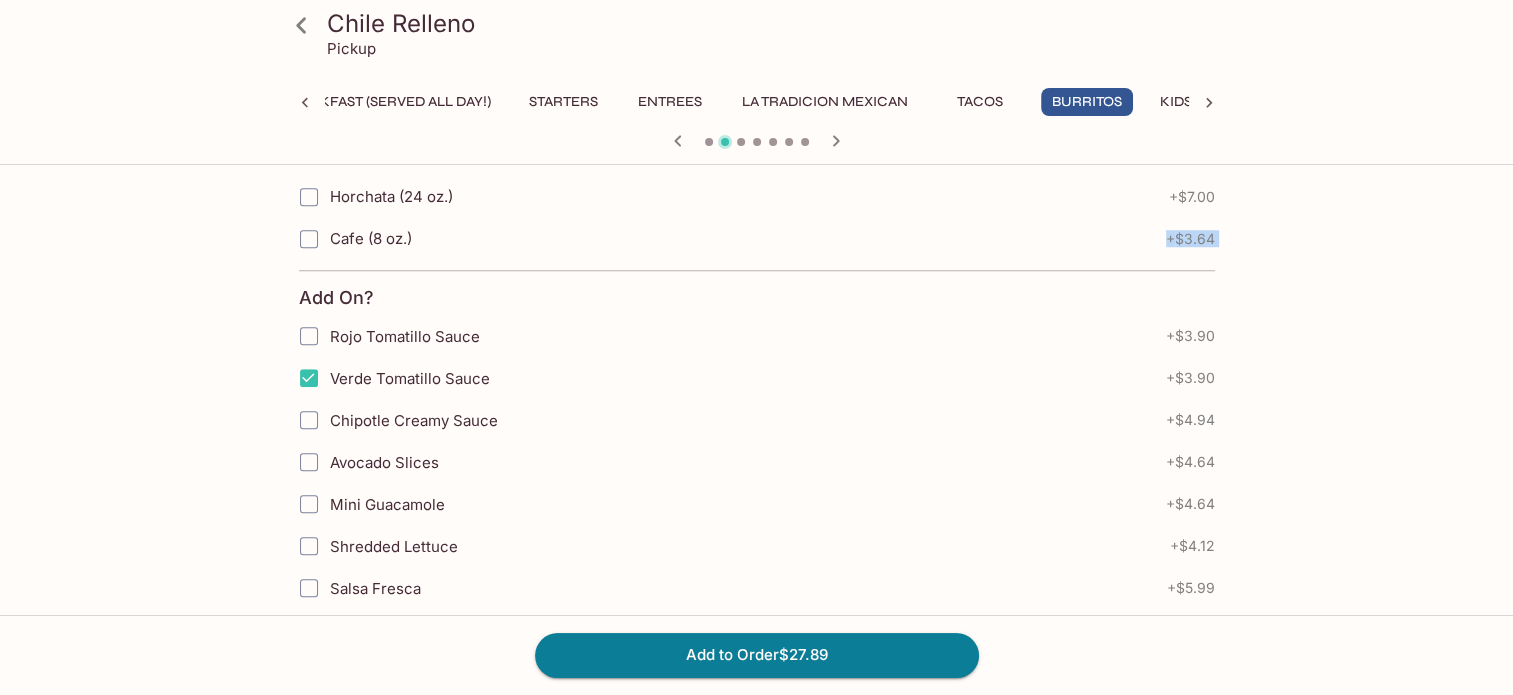 scroll, scrollTop: 1500, scrollLeft: 0, axis: vertical 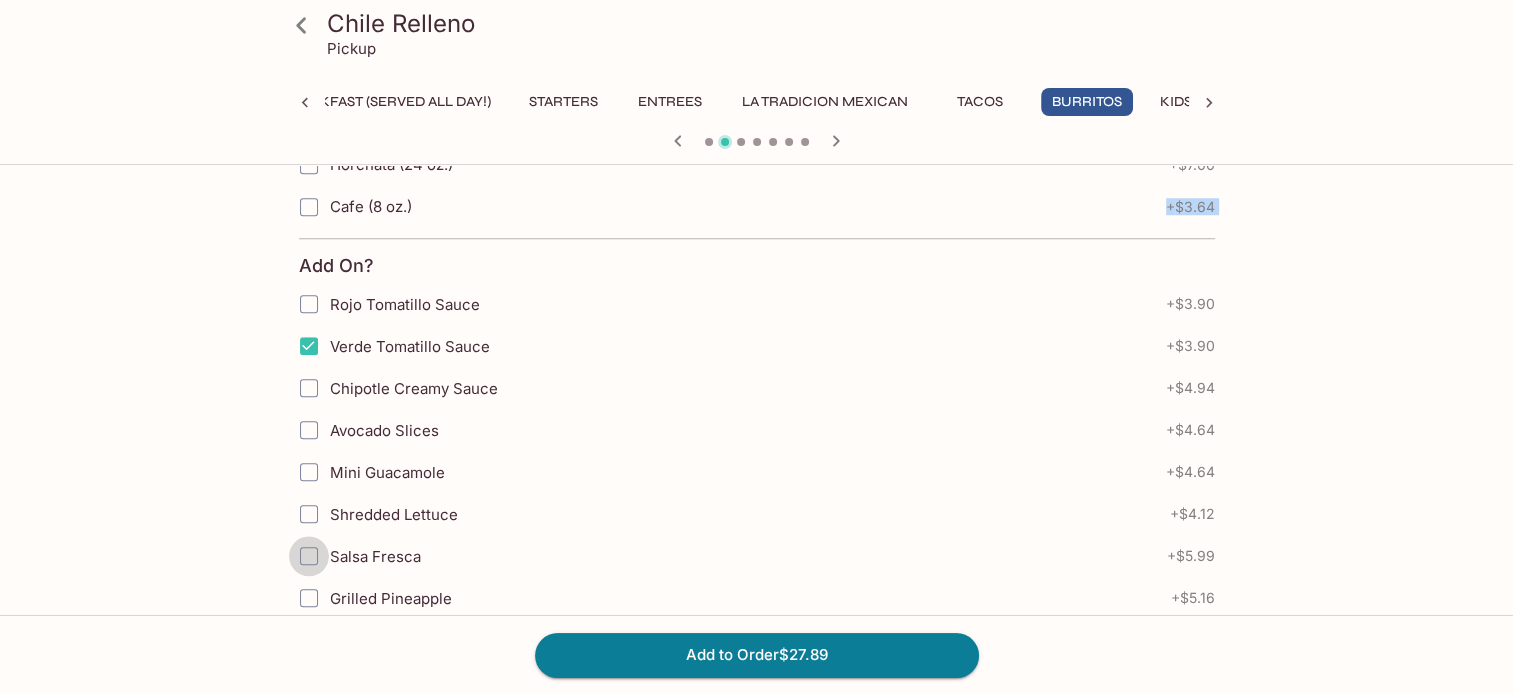 click on "Salsa Fresca" at bounding box center [309, 556] 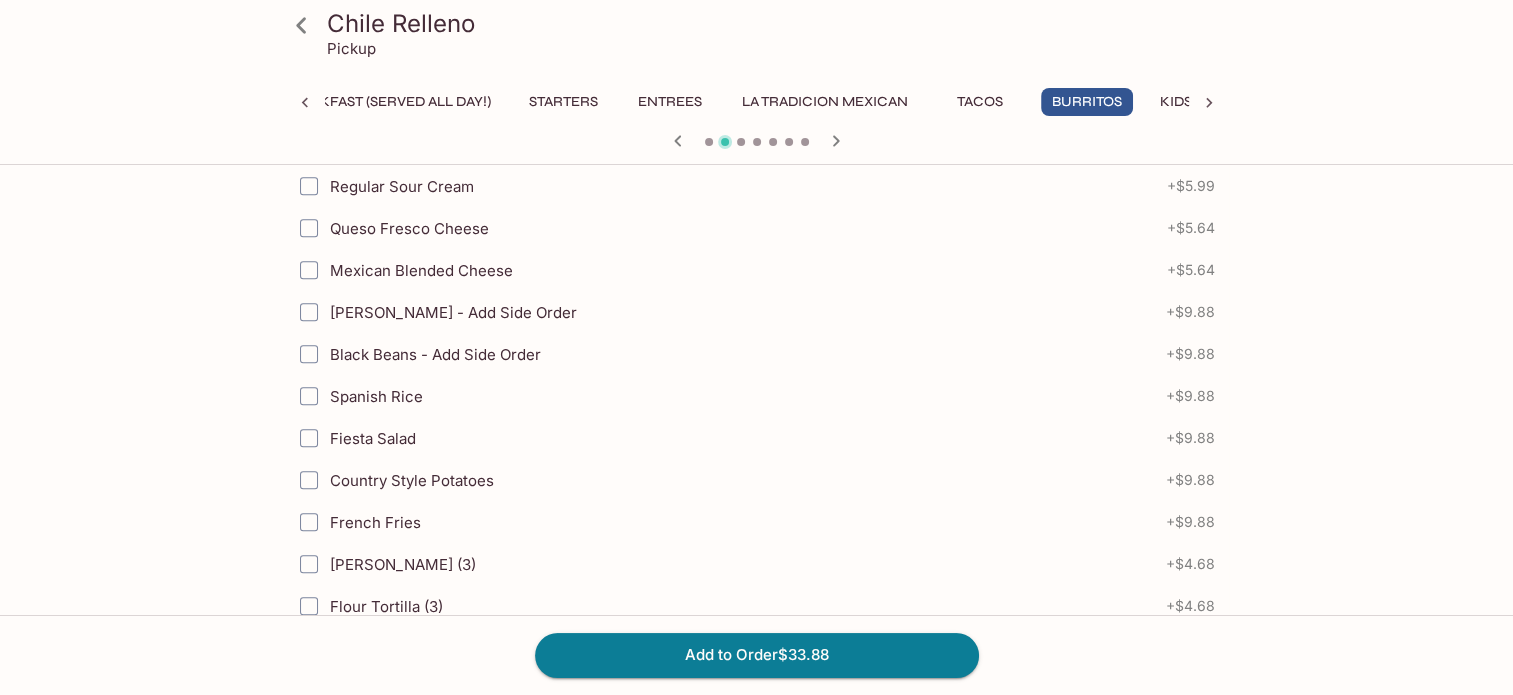 scroll, scrollTop: 2333, scrollLeft: 0, axis: vertical 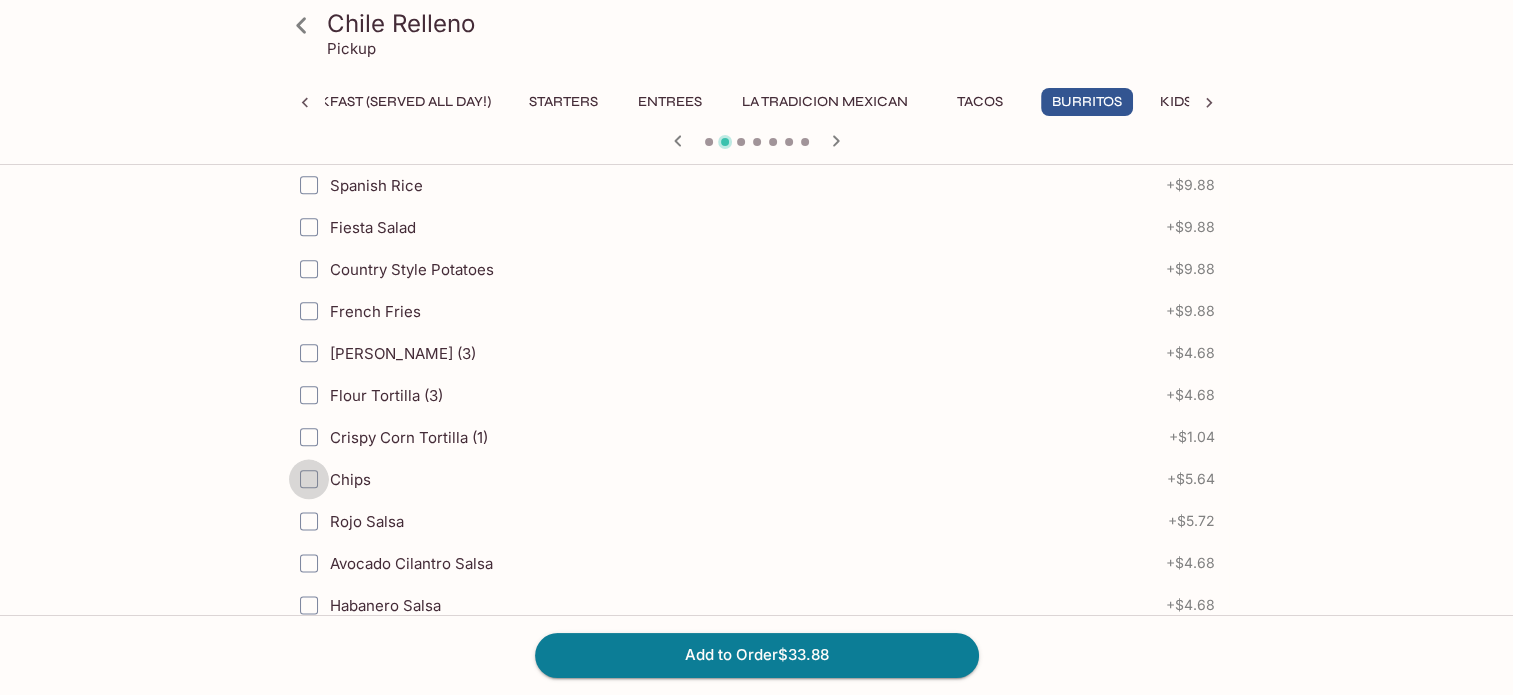 click on "Chips" at bounding box center [309, 479] 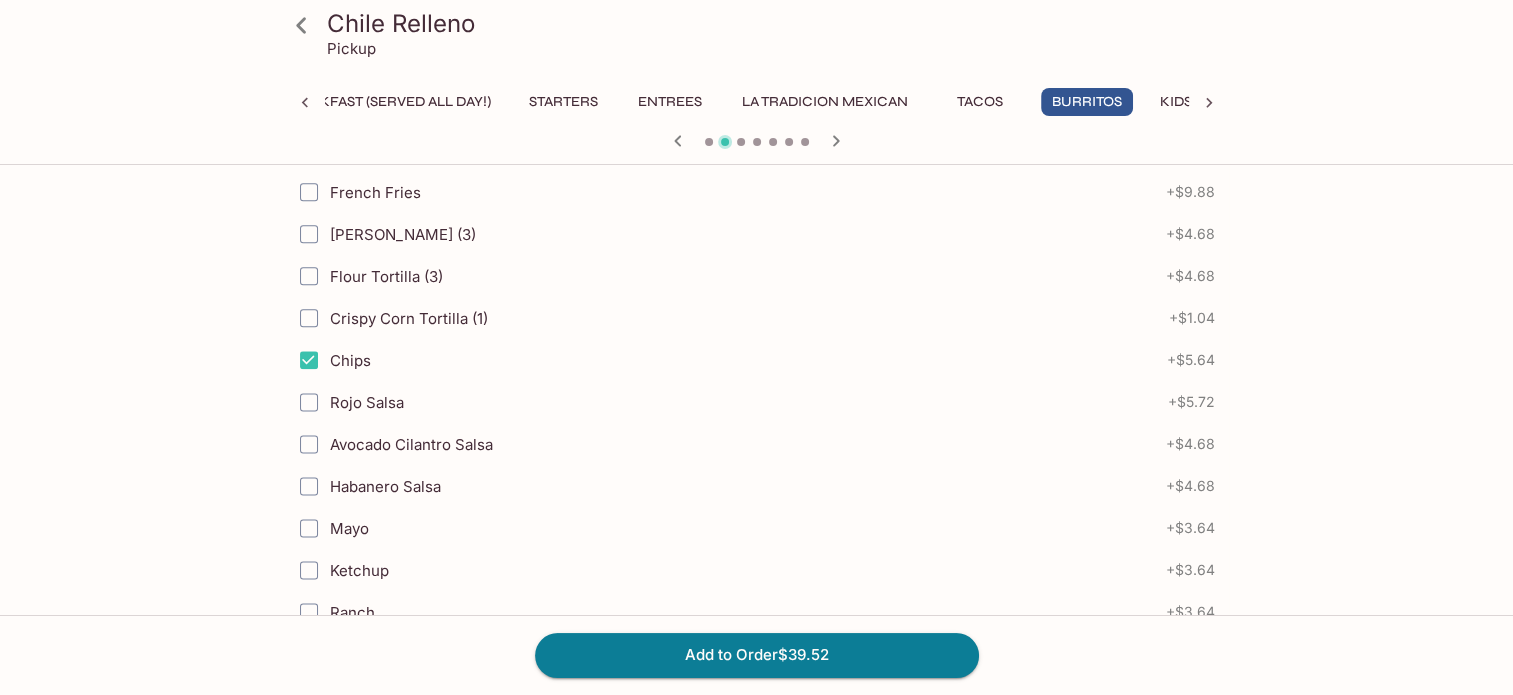 scroll, scrollTop: 2500, scrollLeft: 0, axis: vertical 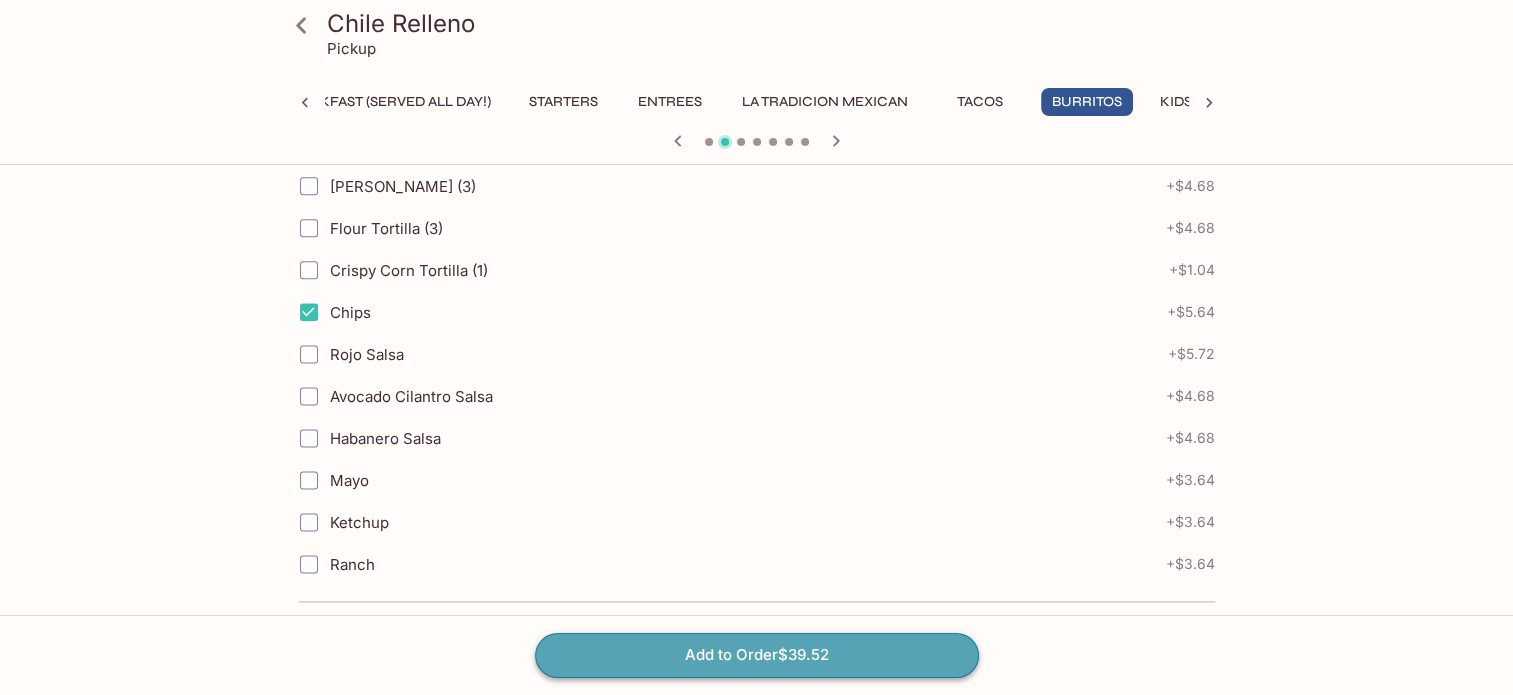 click on "Add to Order  $39.52" at bounding box center [757, 655] 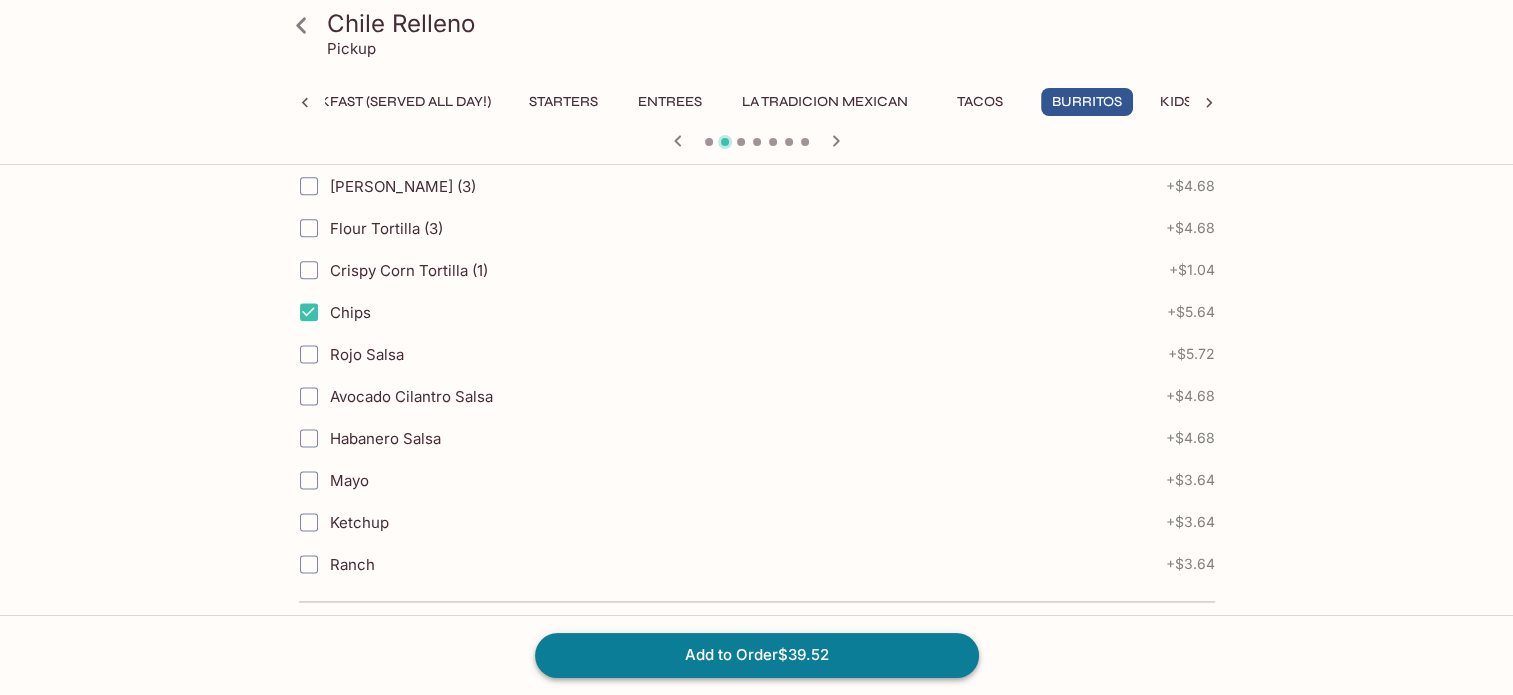 scroll, scrollTop: 0, scrollLeft: 0, axis: both 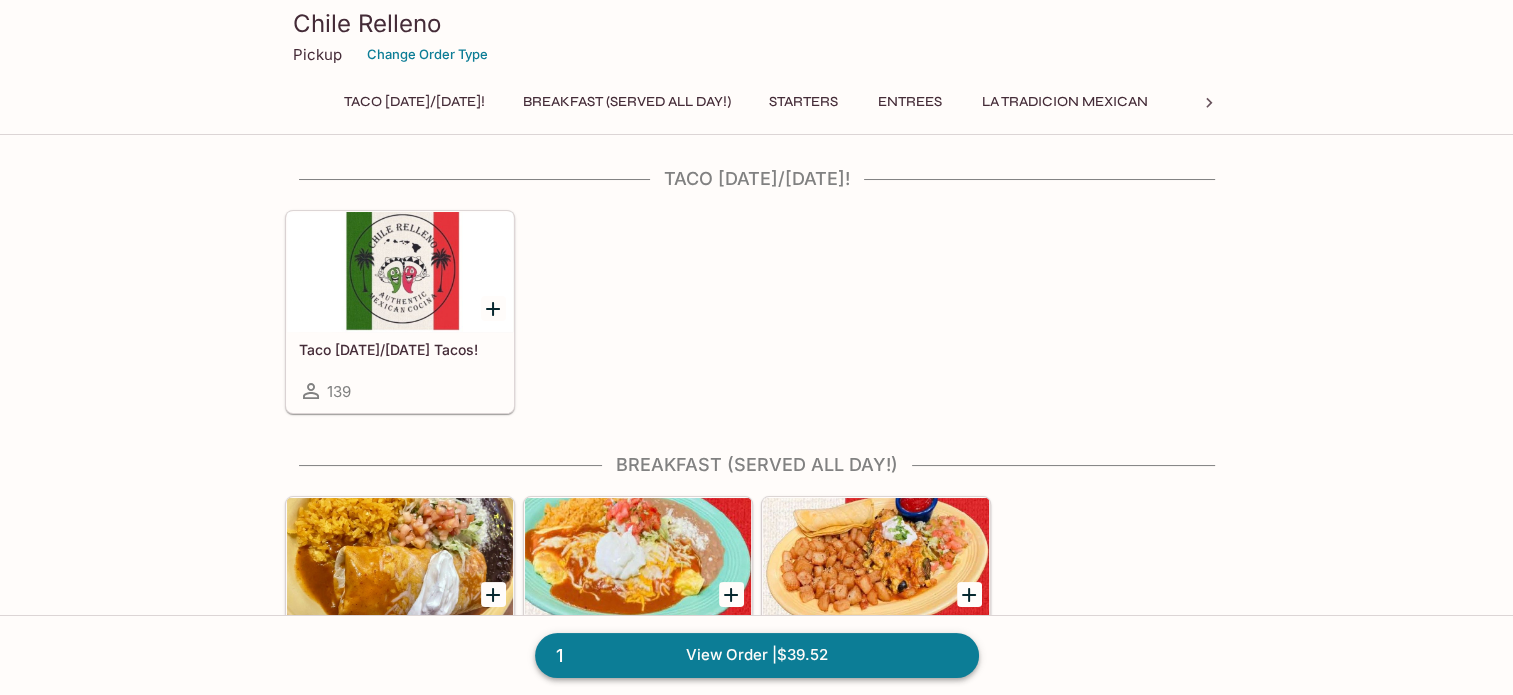click on "1 View Order |  $39.52" at bounding box center [757, 655] 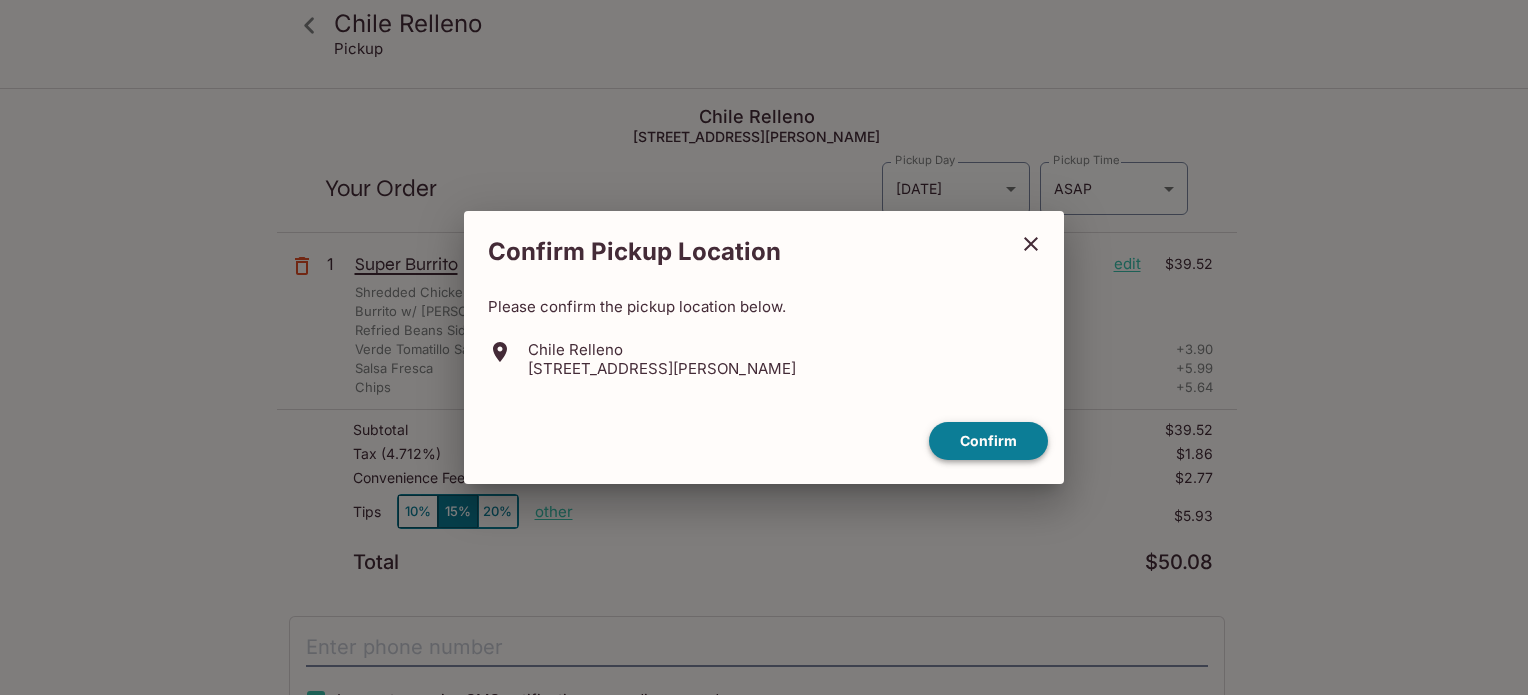 click on "Confirm" at bounding box center (988, 441) 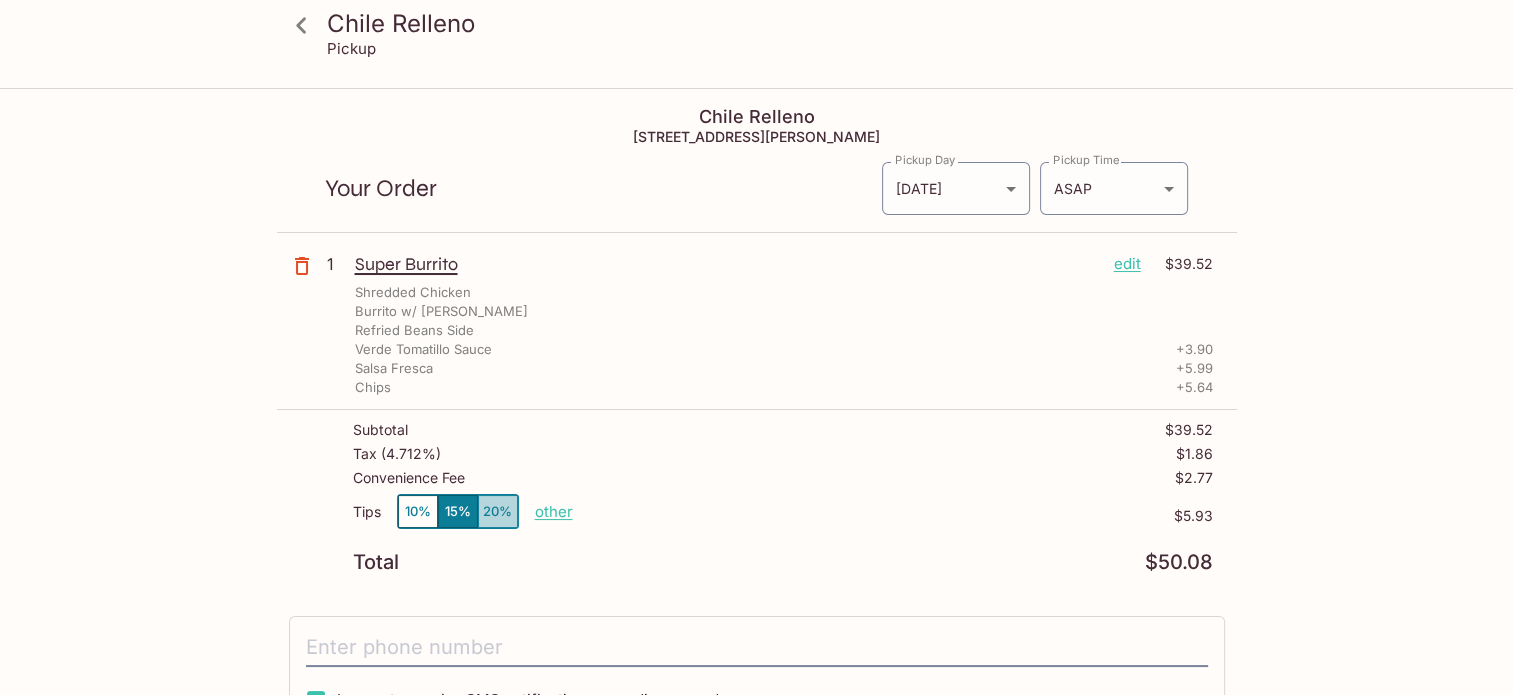 click on "20%" at bounding box center (498, 511) 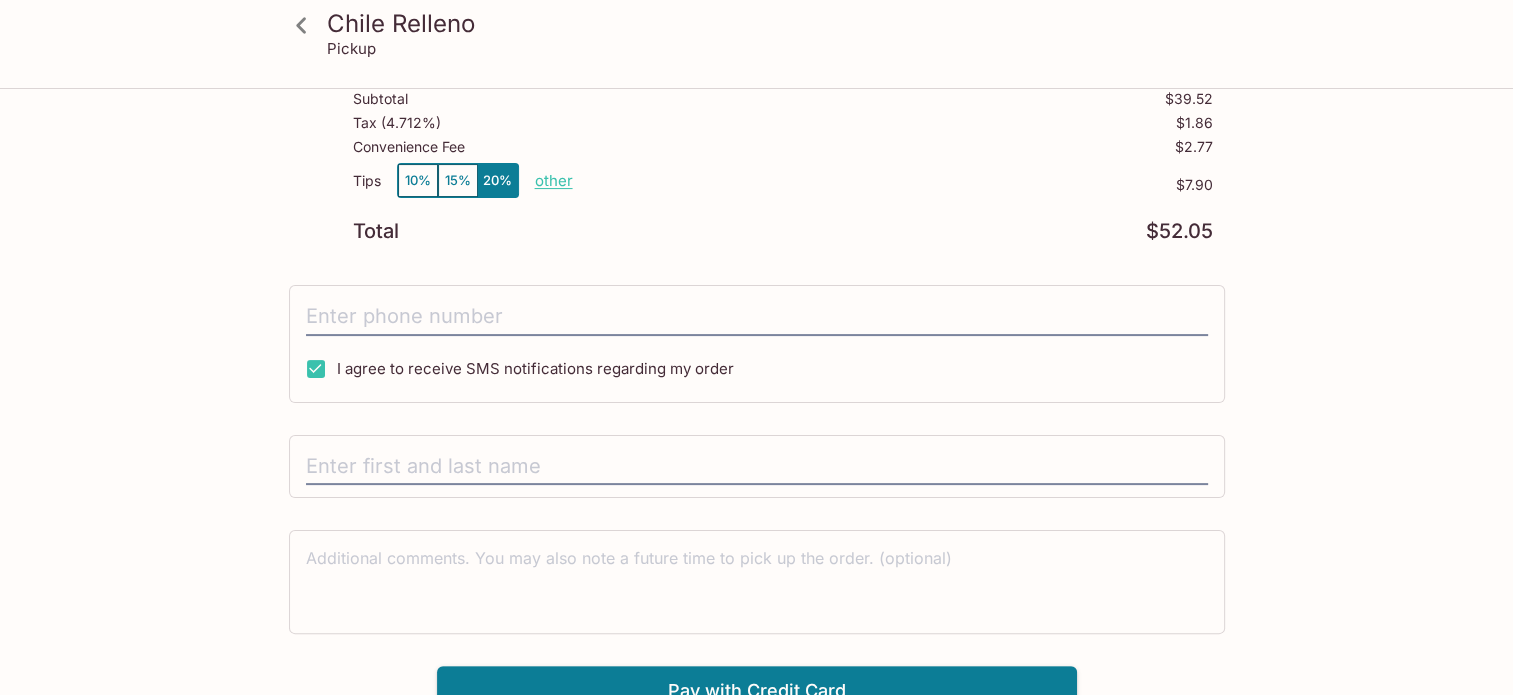 scroll, scrollTop: 333, scrollLeft: 0, axis: vertical 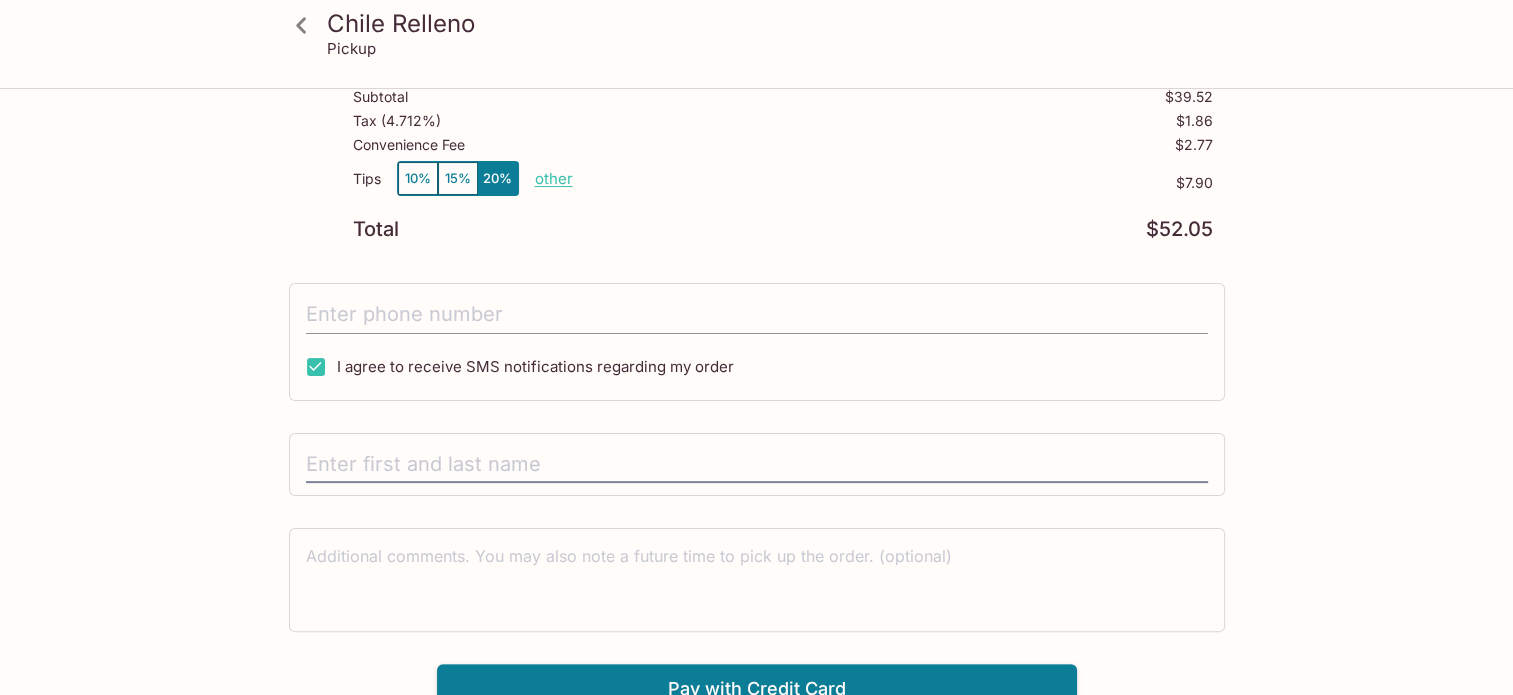 click at bounding box center [757, 315] 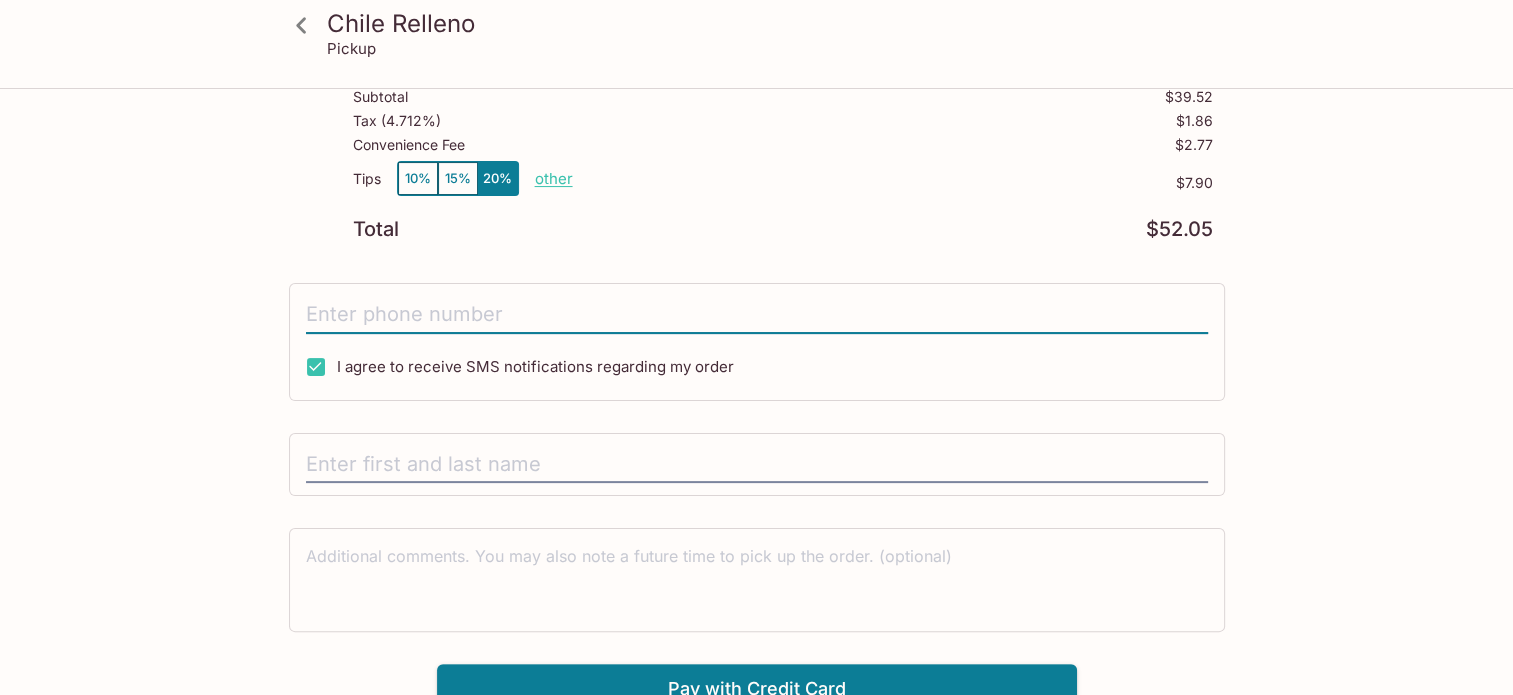 type on "[PHONE_NUMBER]" 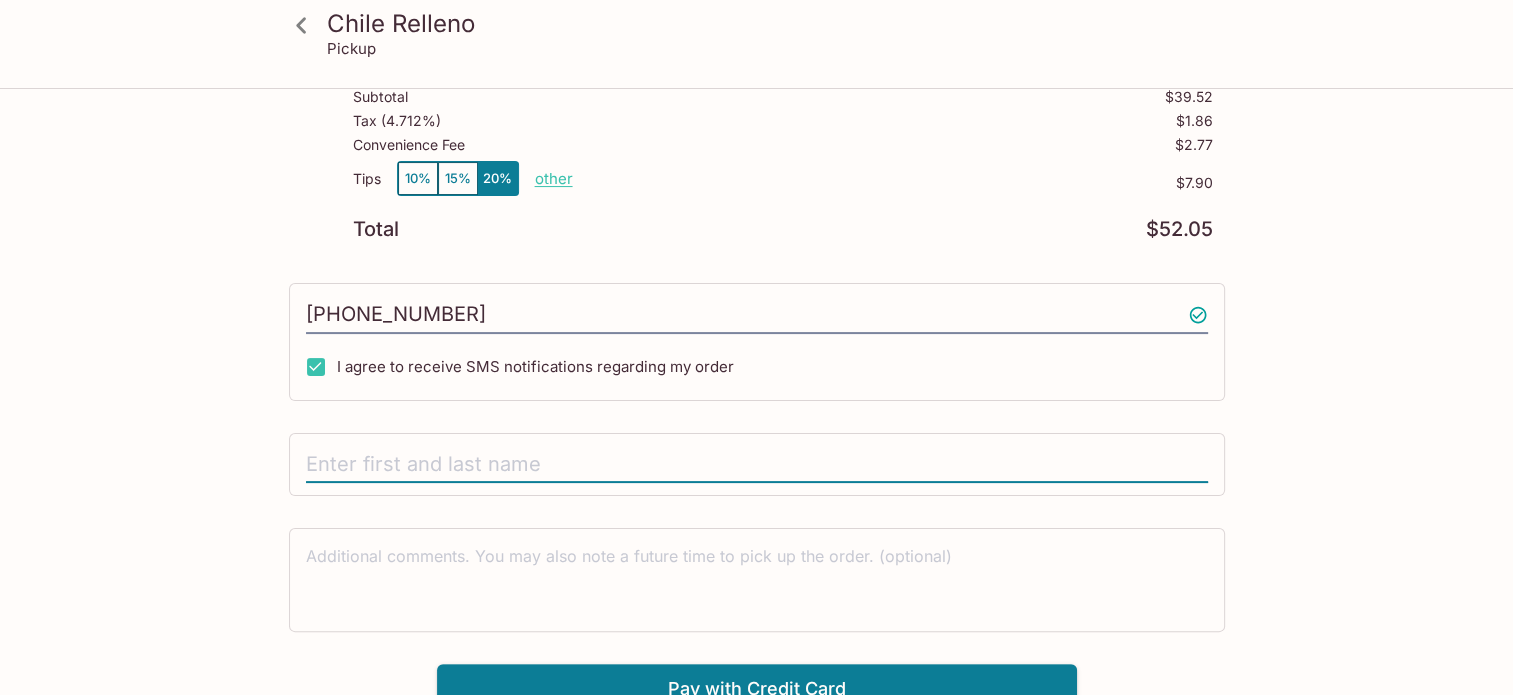click at bounding box center (757, 465) 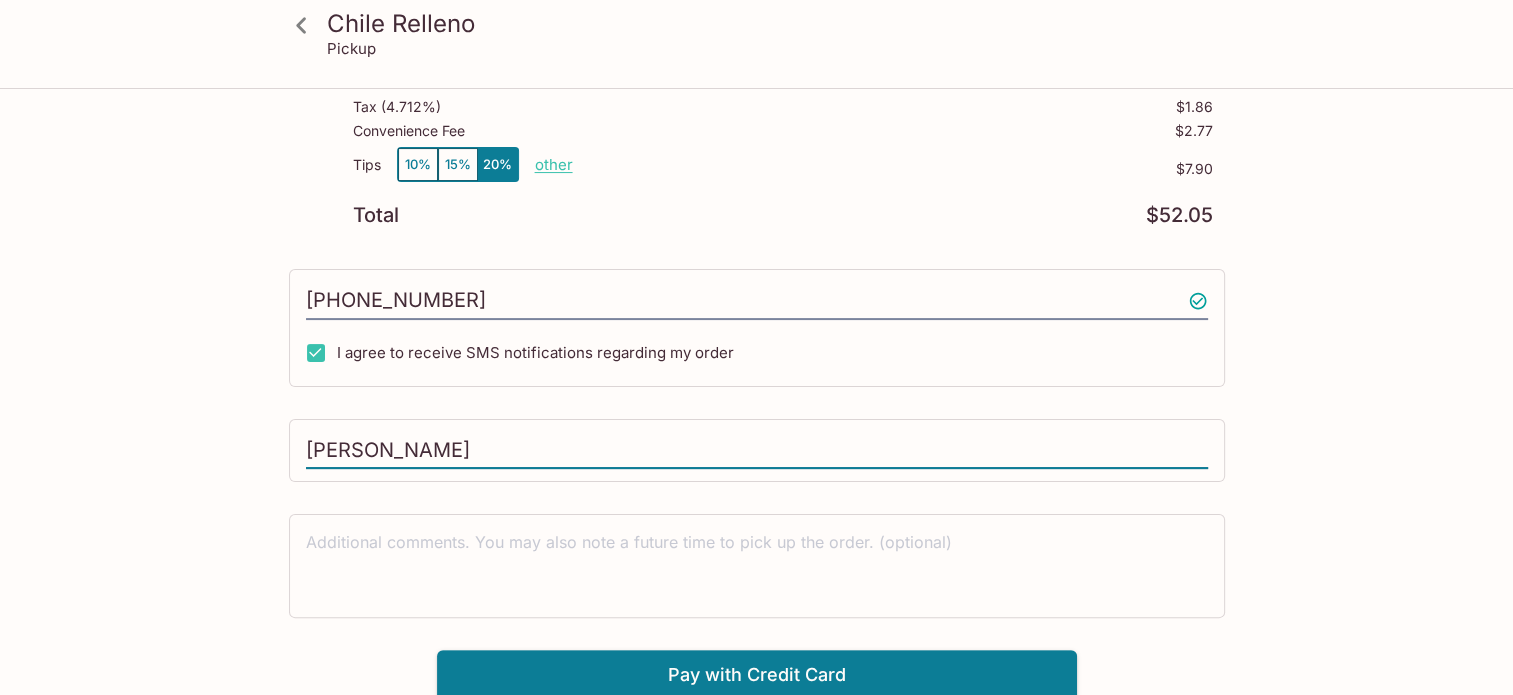 scroll, scrollTop: 348, scrollLeft: 0, axis: vertical 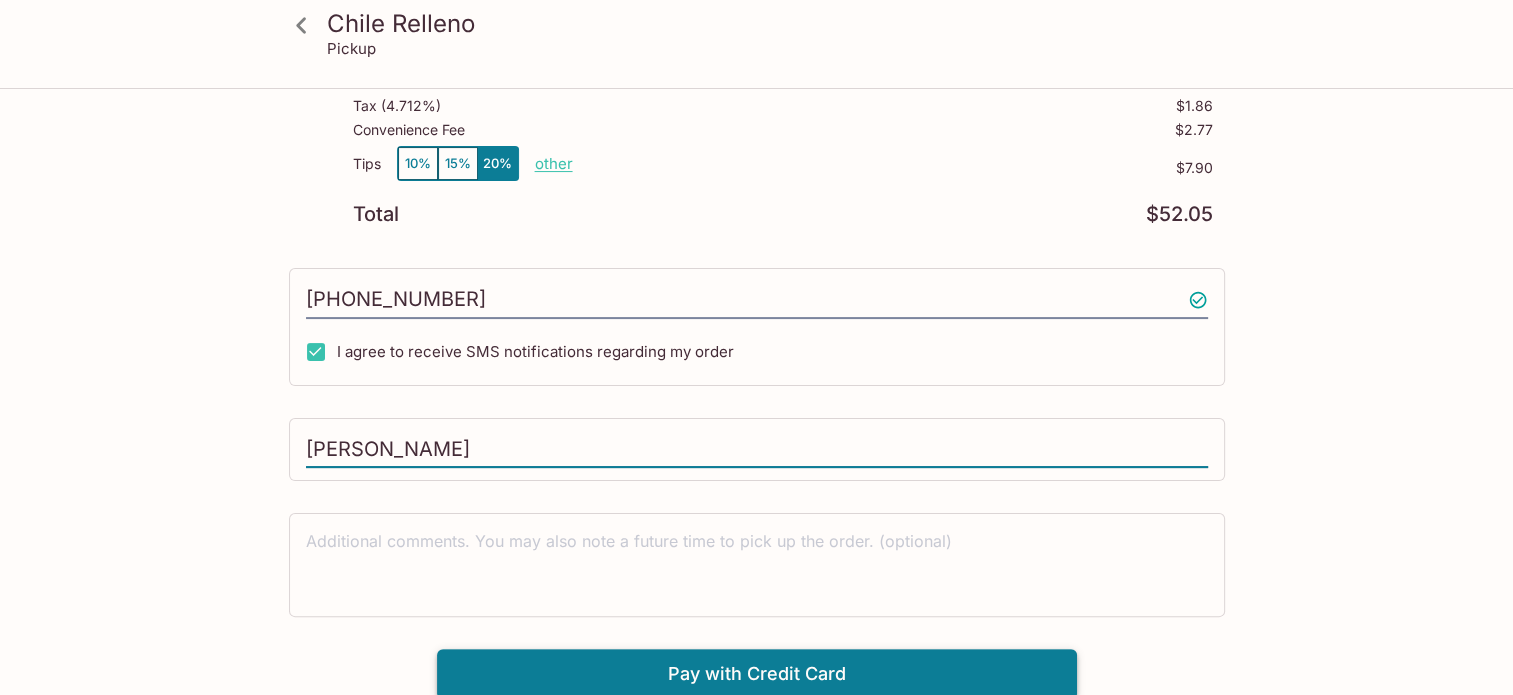 type on "[PERSON_NAME]" 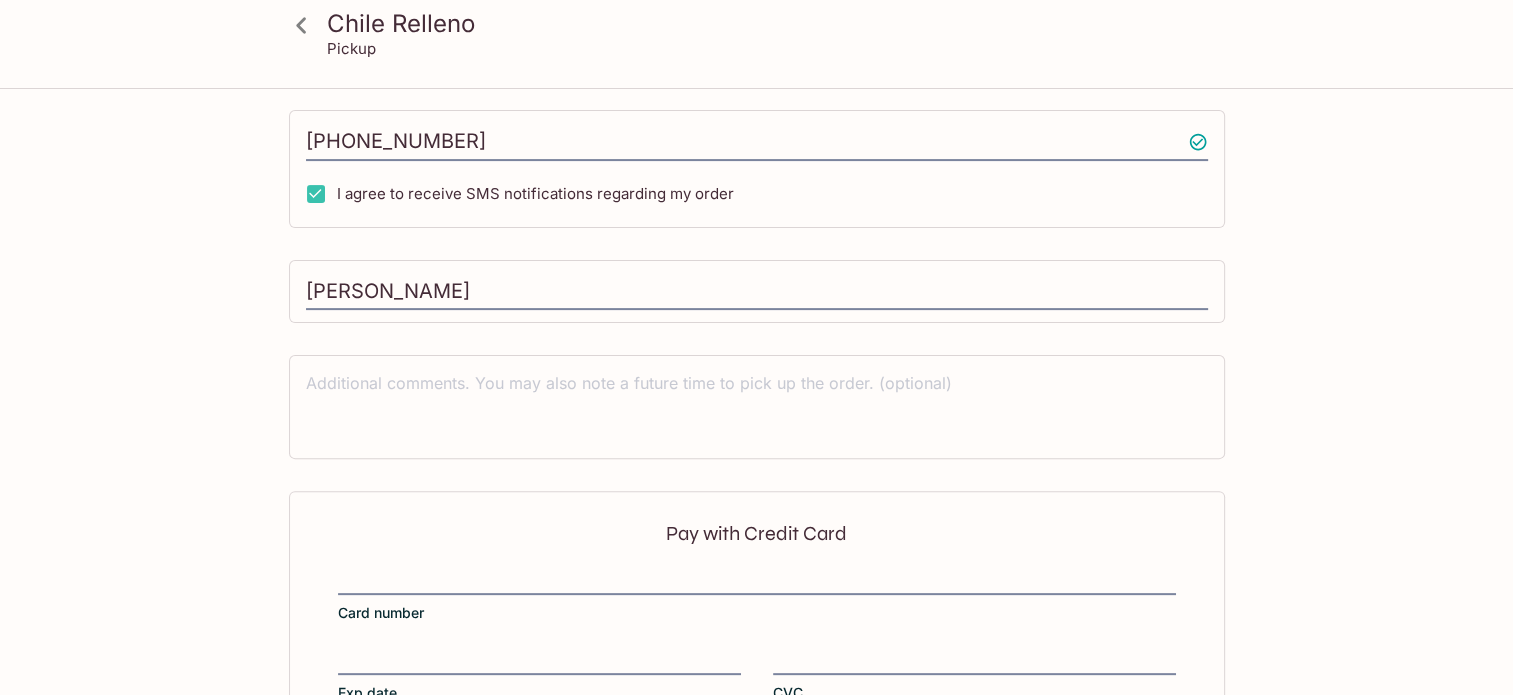 scroll, scrollTop: 647, scrollLeft: 0, axis: vertical 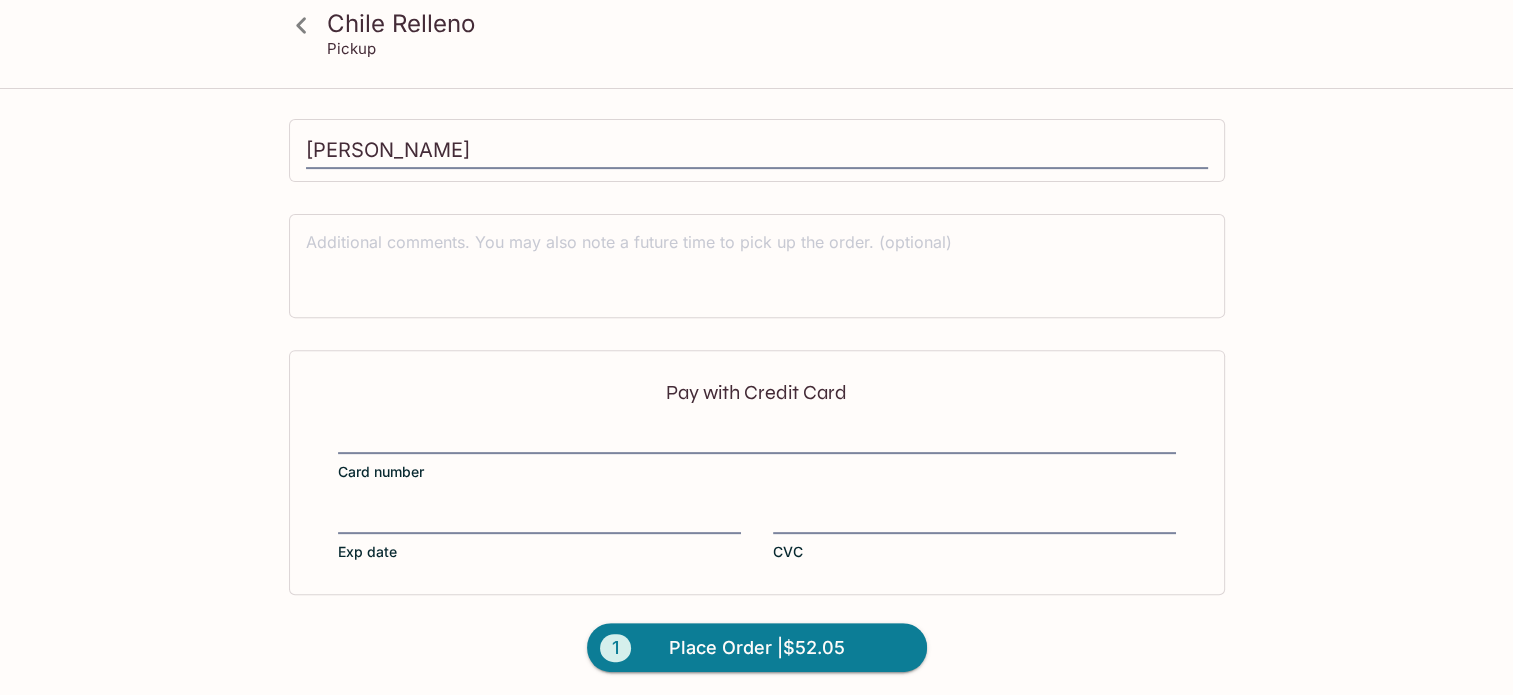 drag, startPoint x: 549, startPoint y: 414, endPoint x: 540, endPoint y: 424, distance: 13.453624 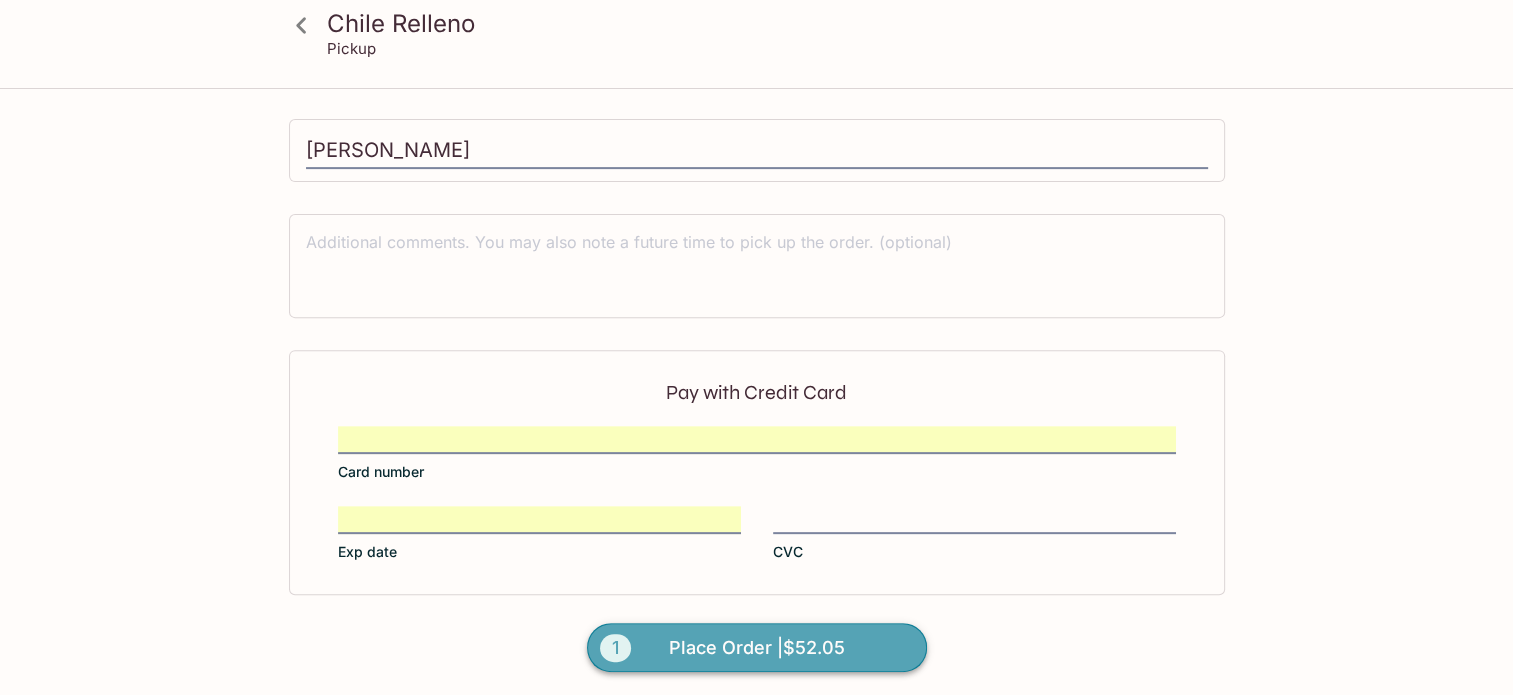 click on "1 Place Order |  $52.05" at bounding box center (757, 648) 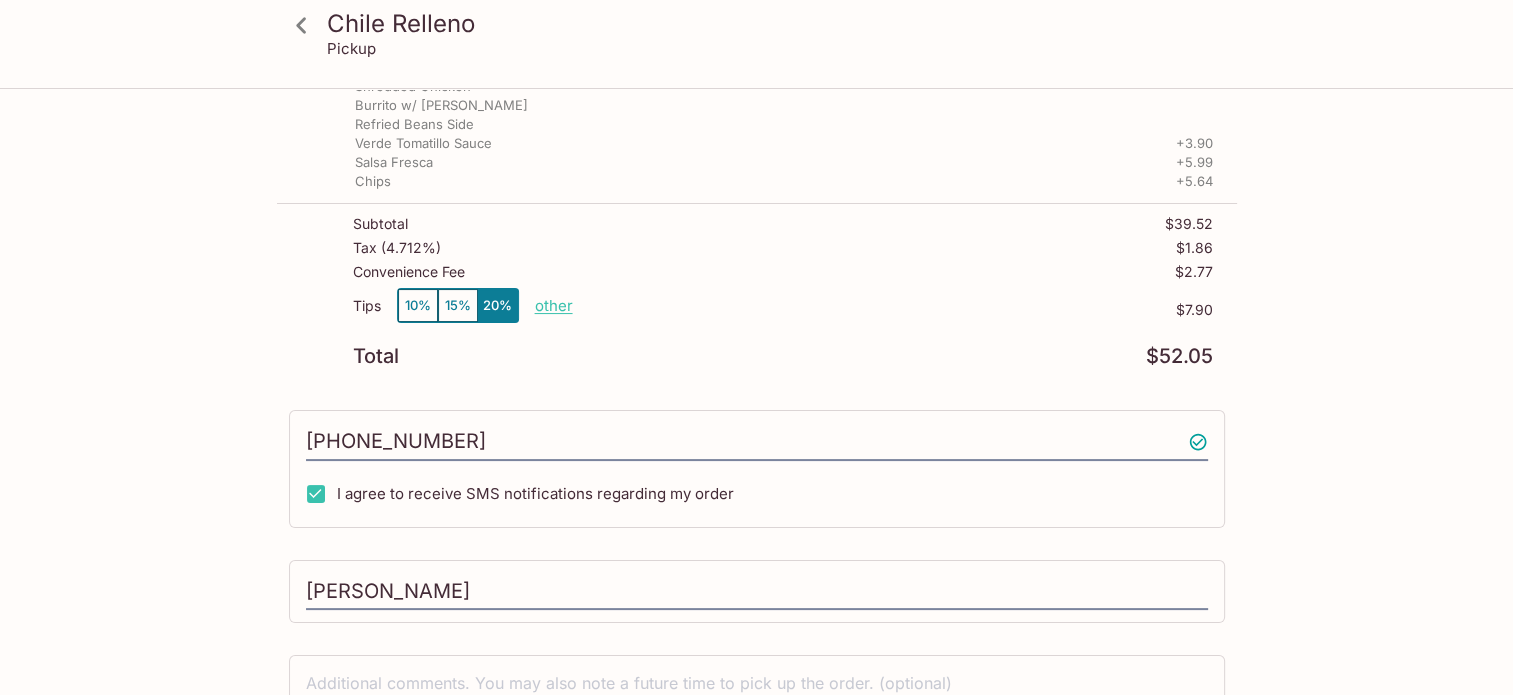 scroll, scrollTop: 147, scrollLeft: 0, axis: vertical 